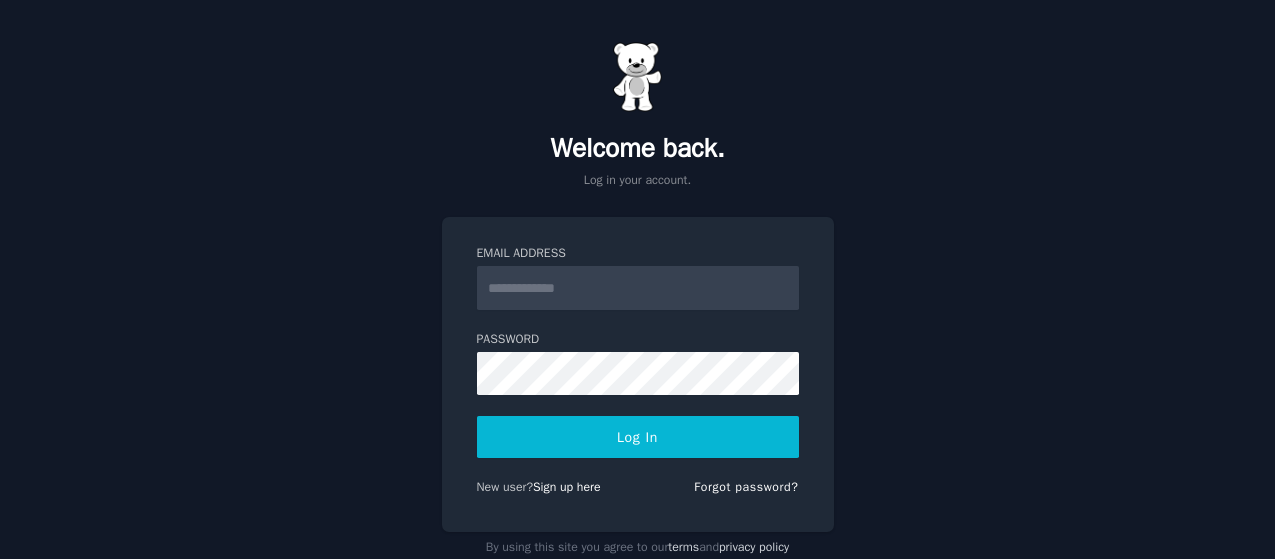 scroll, scrollTop: 0, scrollLeft: 0, axis: both 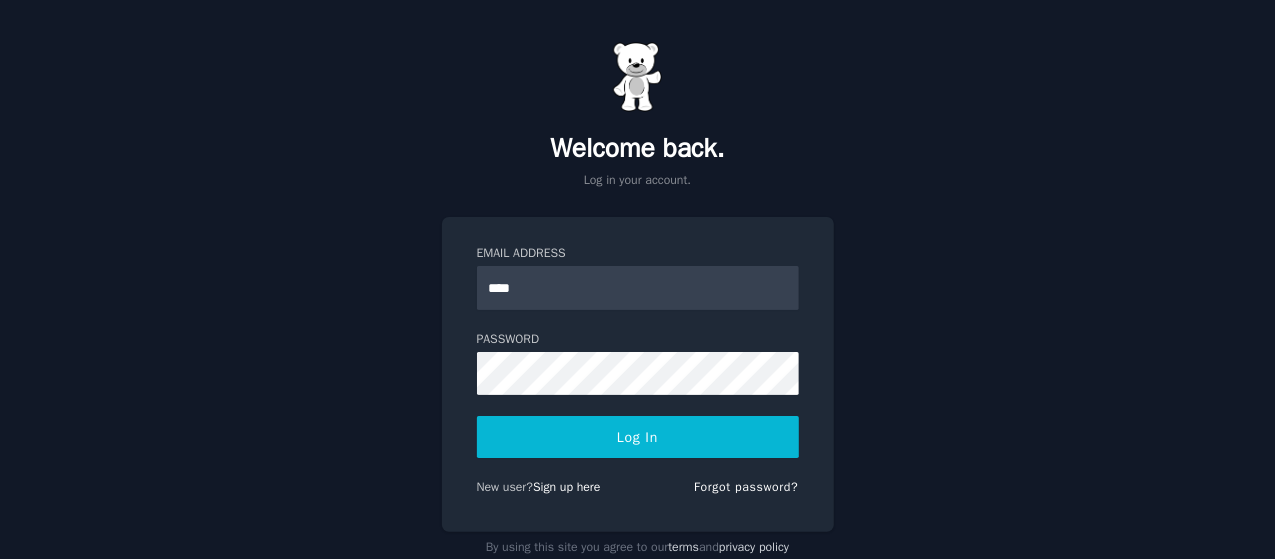 type on "**********" 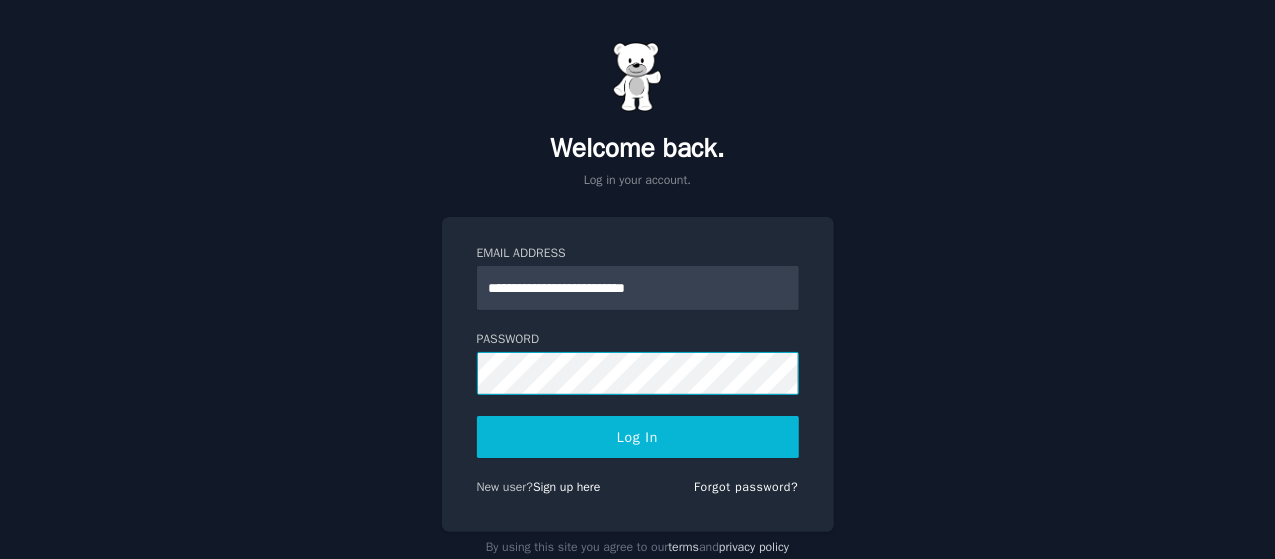 click on "Log In" at bounding box center (638, 437) 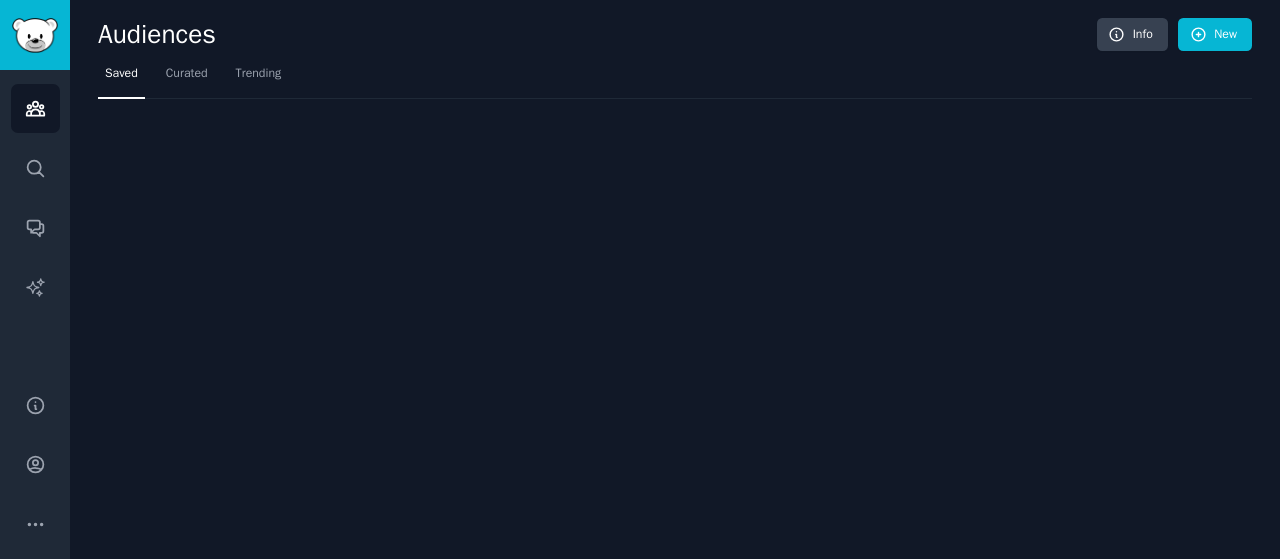 scroll, scrollTop: 0, scrollLeft: 0, axis: both 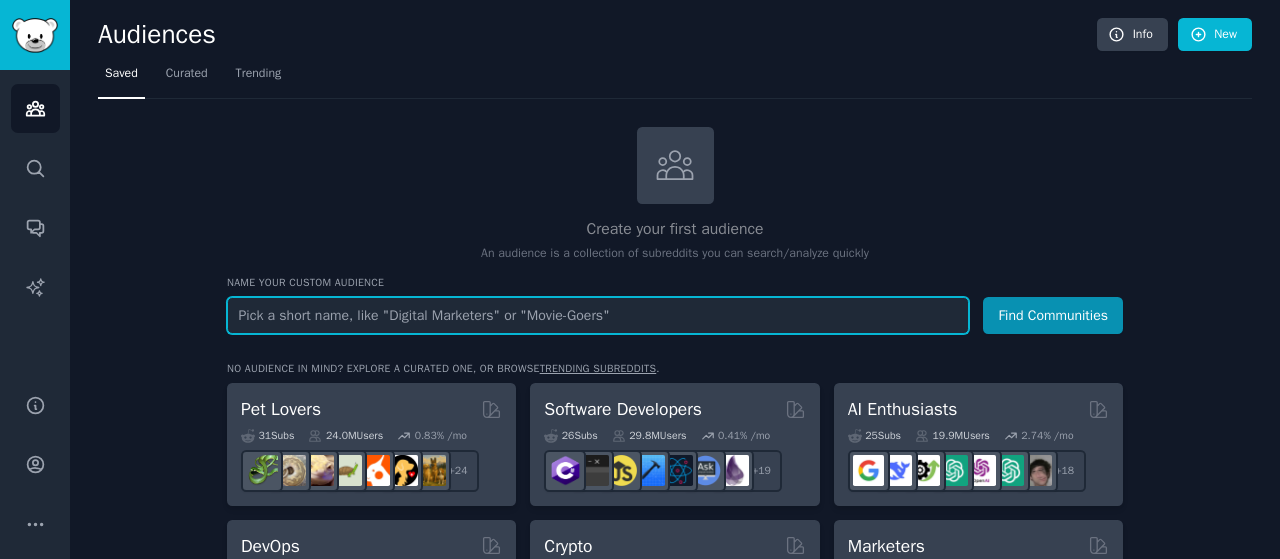 click at bounding box center (598, 315) 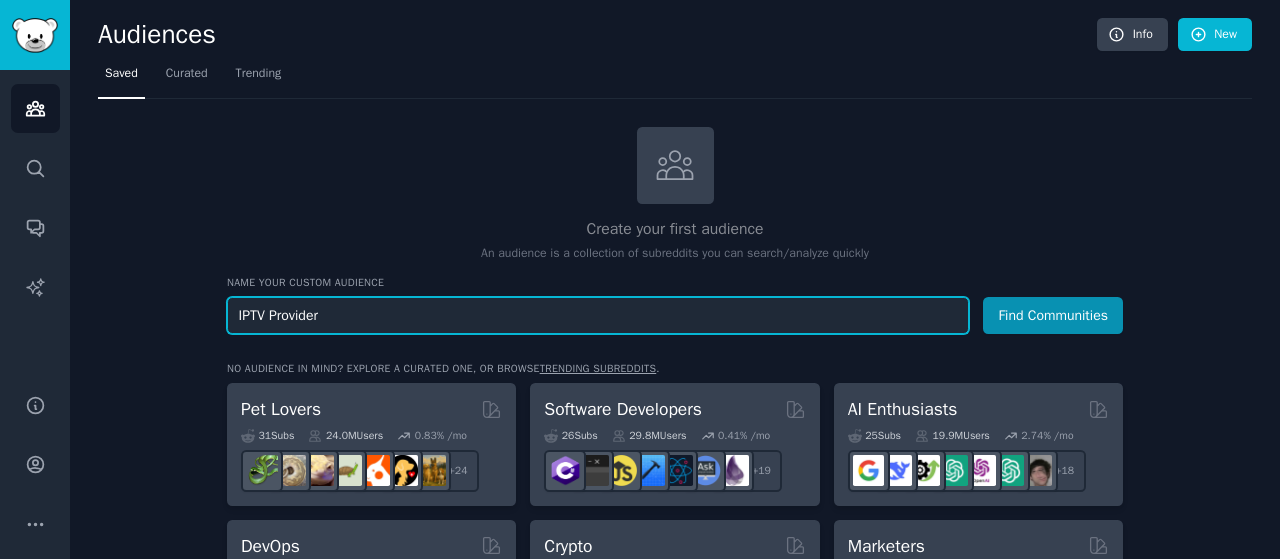 type on "IPTV Provider" 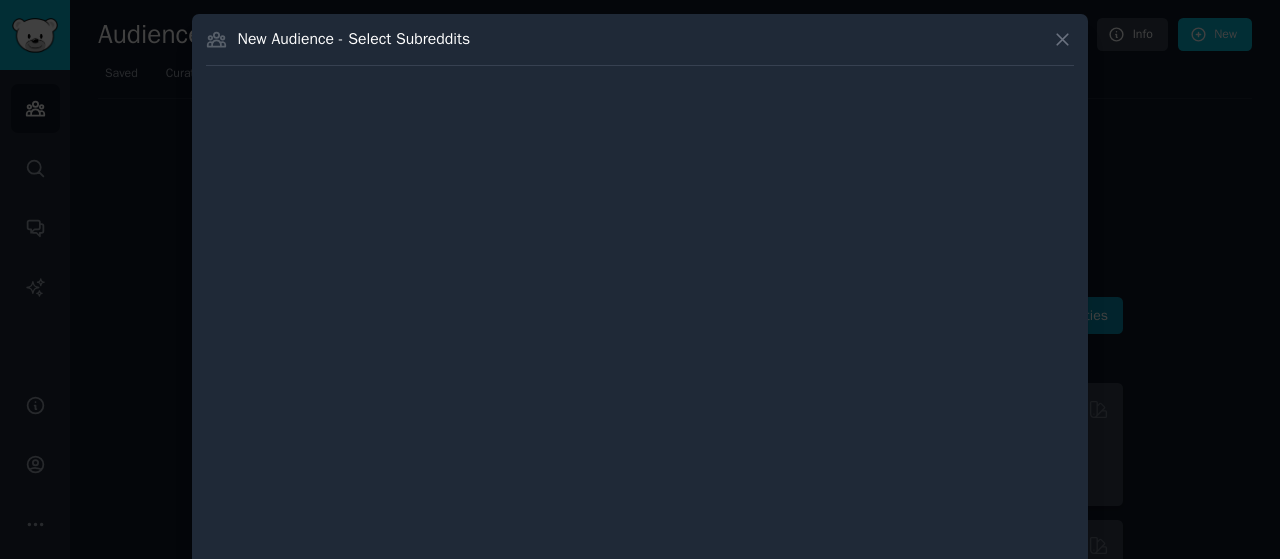 type 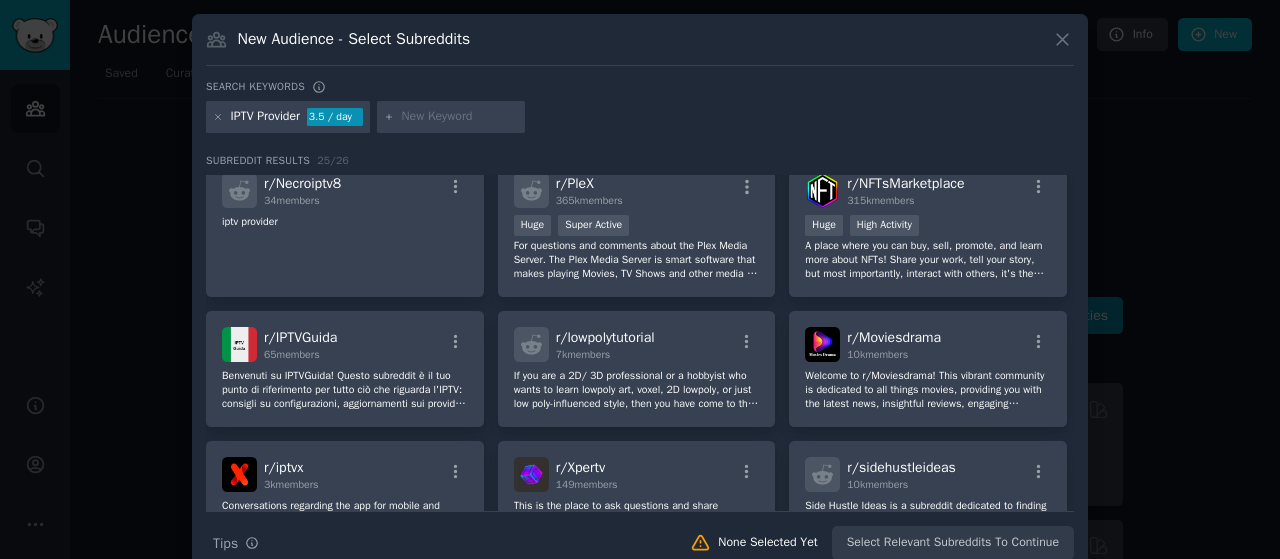 scroll, scrollTop: 0, scrollLeft: 0, axis: both 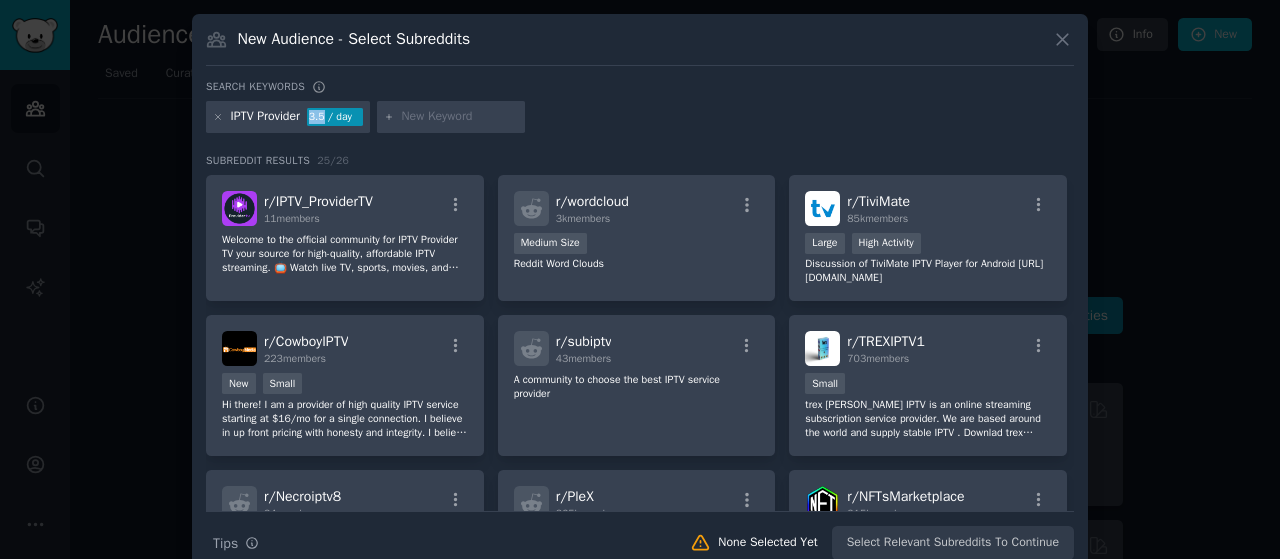drag, startPoint x: 322, startPoint y: 119, endPoint x: 309, endPoint y: 116, distance: 13.341664 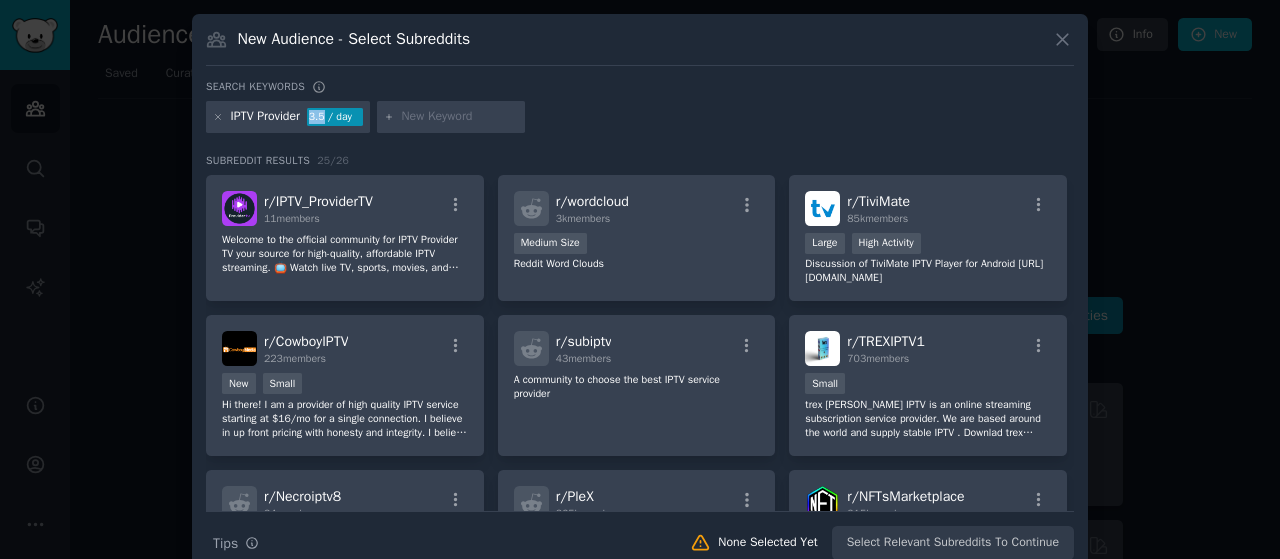 click on "3.5 / day" at bounding box center (335, 117) 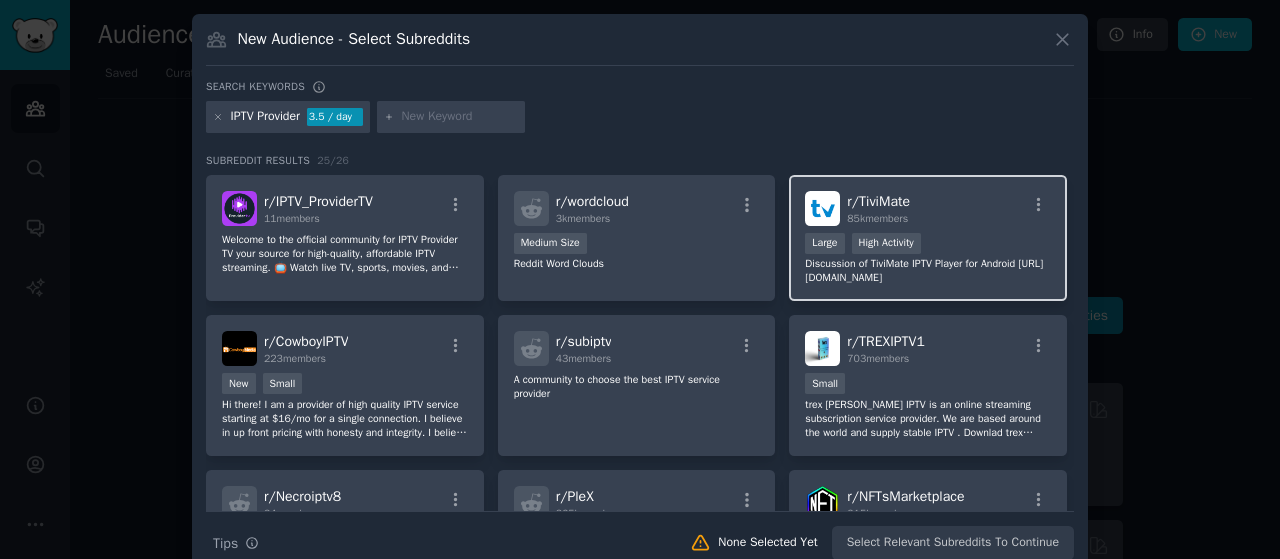click on "Discussion of TiviMate IPTV Player for Android
[URL][DOMAIN_NAME]" at bounding box center [928, 271] 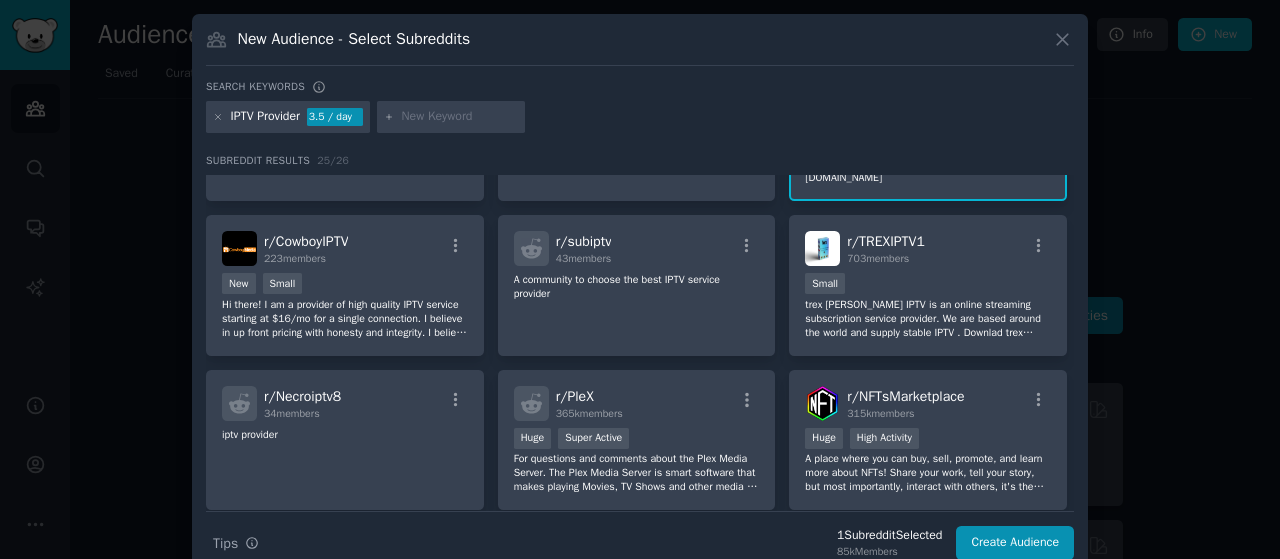 scroll, scrollTop: 598, scrollLeft: 0, axis: vertical 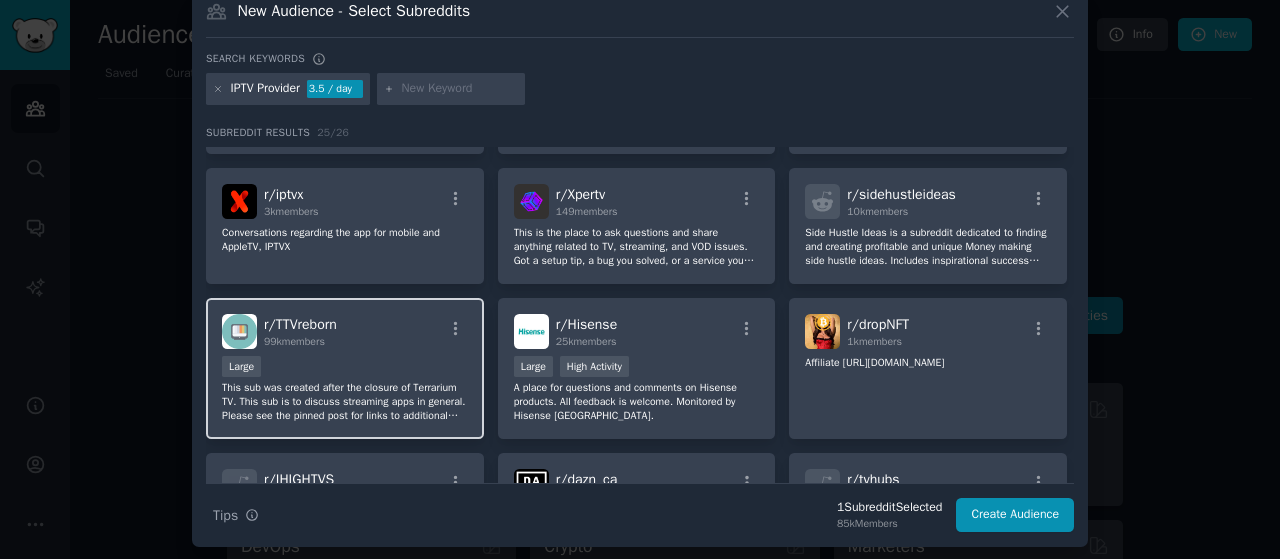 click on "r/ TTVreborn 99k  members Large This sub was created after the closure of Terrarium TV. This sub is to discuss streaming apps in general. Please see the pinned post for links to additional Apps. Please do not spam in here or you may be banned." at bounding box center (345, 368) 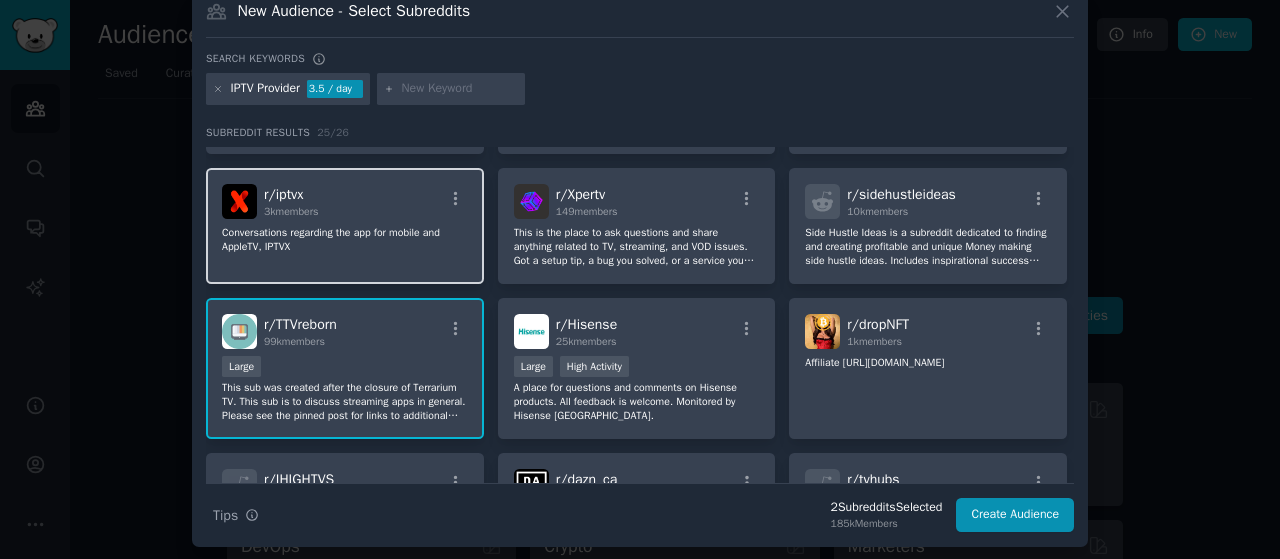 click on "r/ iptvx 3k  members" at bounding box center [345, 201] 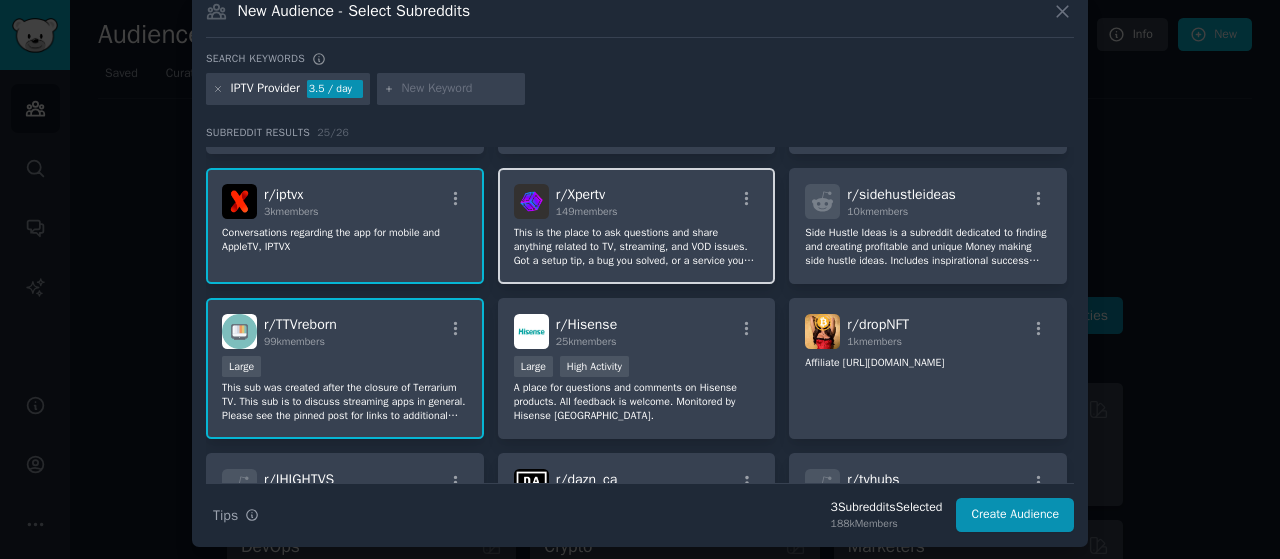 click on "This is the place to ask questions and share anything related to TV, streaming, and VOD issues. Got a setup tip, a bug you solved, or a service you tried? We’d love to hear about your experience — jump in and share with the community!" 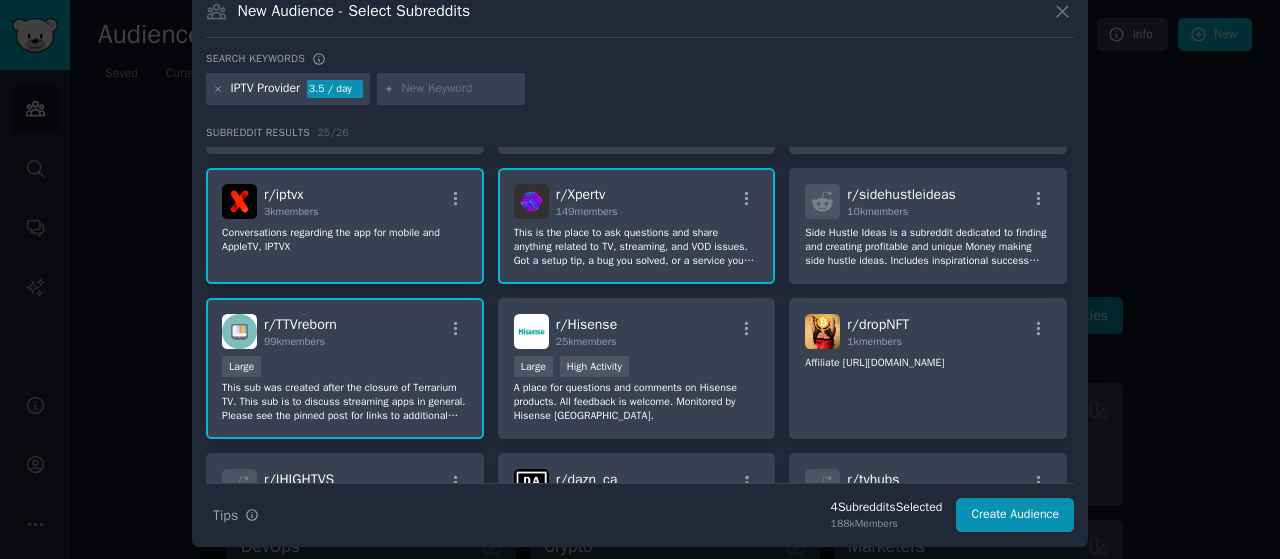click on "This is the place to ask questions and share anything related to TV, streaming, and VOD issues. Got a setup tip, a bug you solved, or a service you tried? We’d love to hear about your experience — jump in and share with the community!" 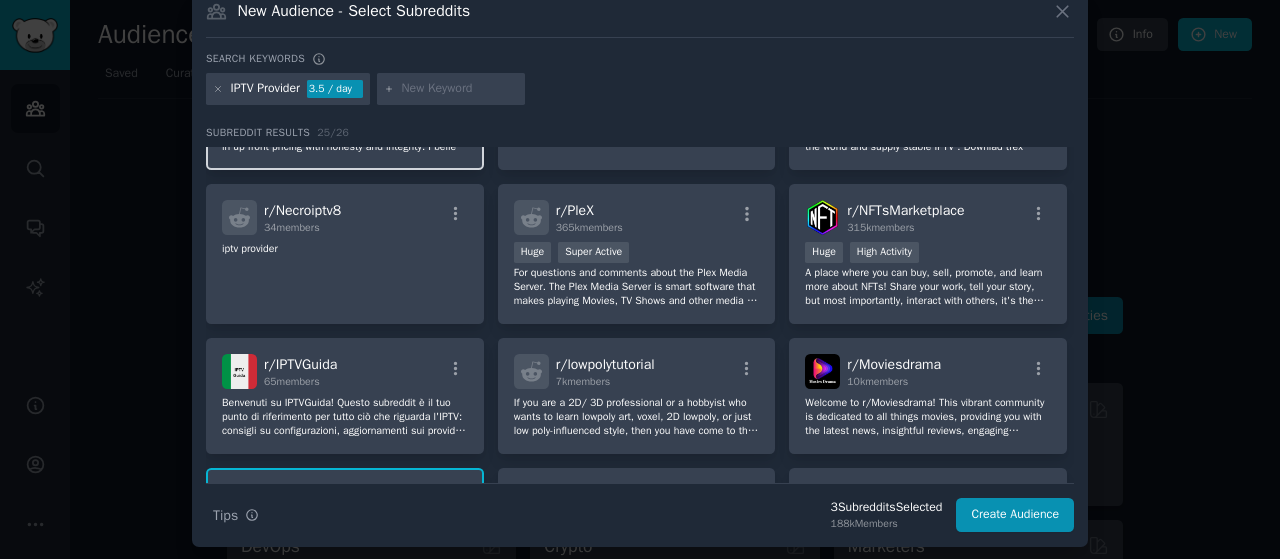 scroll, scrollTop: 0, scrollLeft: 0, axis: both 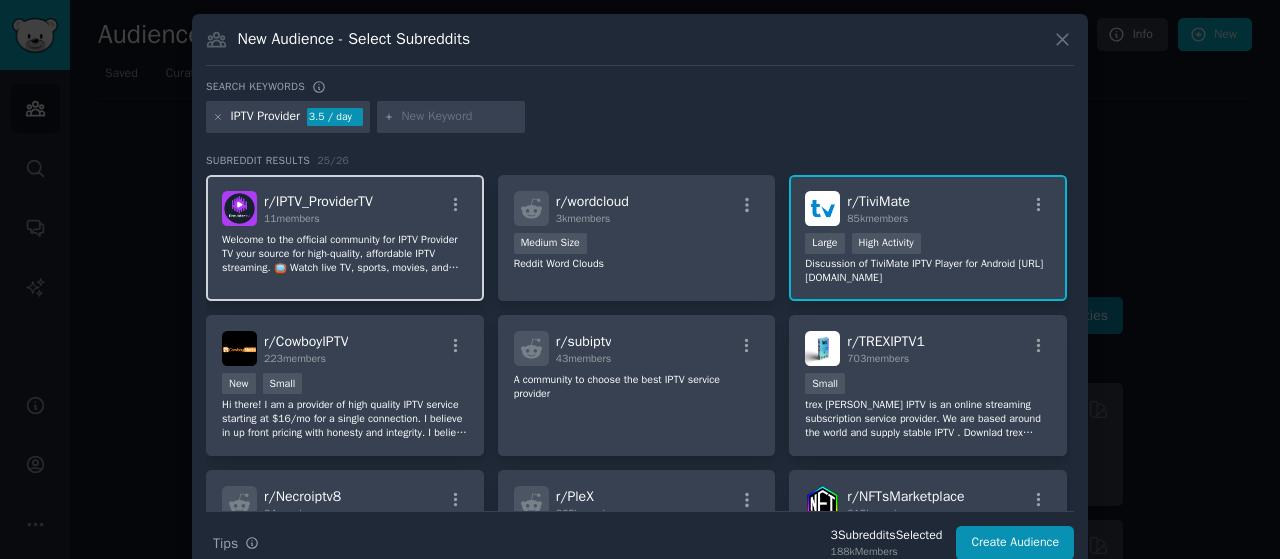 click on "Welcome to the official community for IPTV Provider TV your source for high-quality, affordable IPTV streaming.
📺 Watch live TV, sports, movies, and international channels on any device.
💬 Ask questions, get support.
🌍 21,000+ channels | Live Sports | Movies | Series | News | PPV Events.
🌐 Visit: [DOMAIN_NAME]
✅ Compatible with Fire Stick, Android, Smart TVs, Mag Boxes & more
✅ 24/7 access, fast support, and no buffering
✅ Try a free trial or contact us directly via the site" 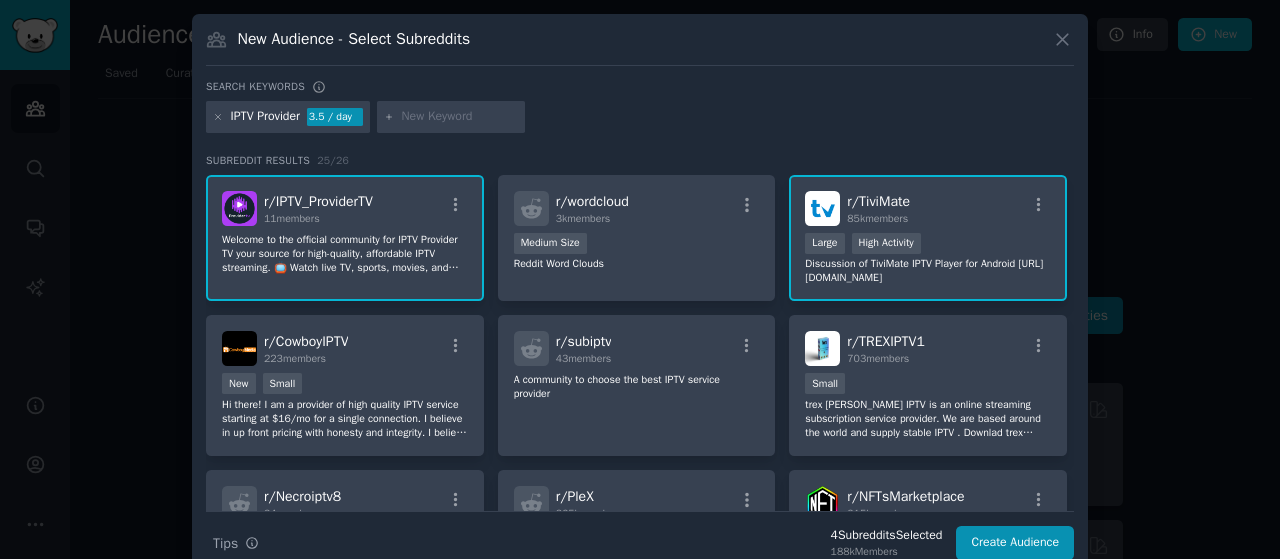 click on "Welcome to the official community for IPTV Provider TV your source for high-quality, affordable IPTV streaming.
📺 Watch live TV, sports, movies, and international channels on any device.
💬 Ask questions, get support.
🌍 21,000+ channels | Live Sports | Movies | Series | News | PPV Events.
🌐 Visit: [DOMAIN_NAME]
✅ Compatible with Fire Stick, Android, Smart TVs, Mag Boxes & more
✅ 24/7 access, fast support, and no buffering
✅ Try a free trial or contact us directly via the site" 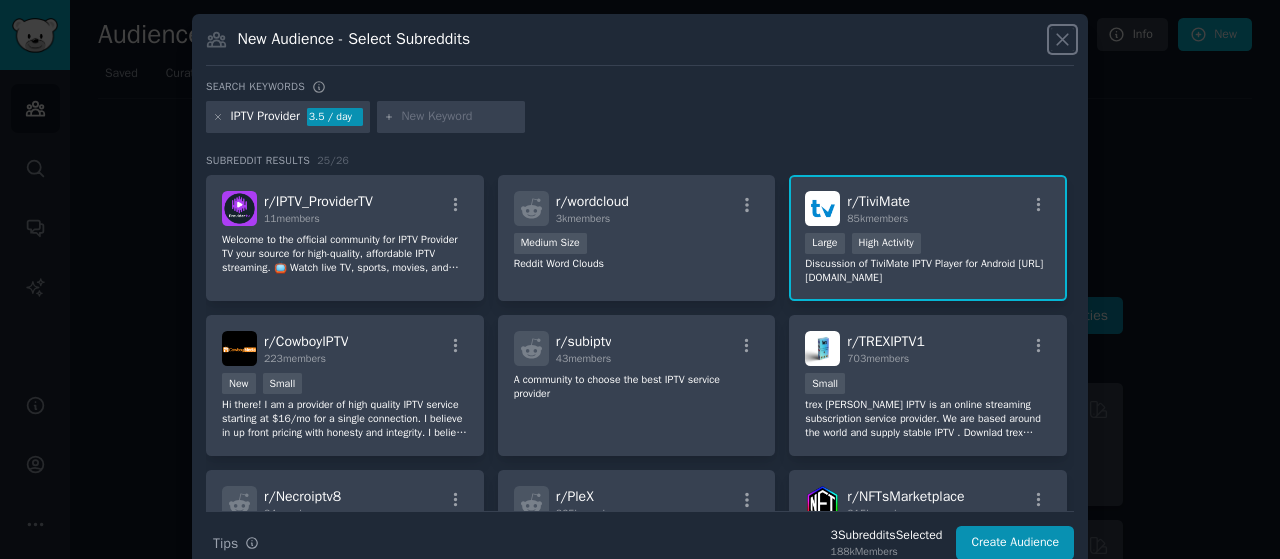 click 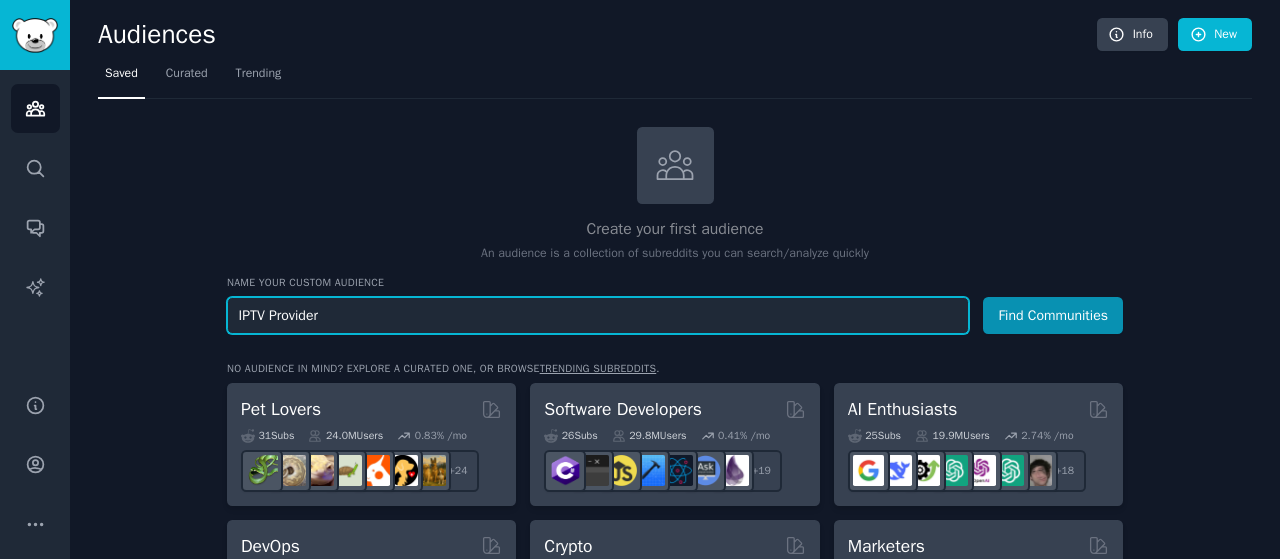 click on "IPTV Provider" at bounding box center [598, 315] 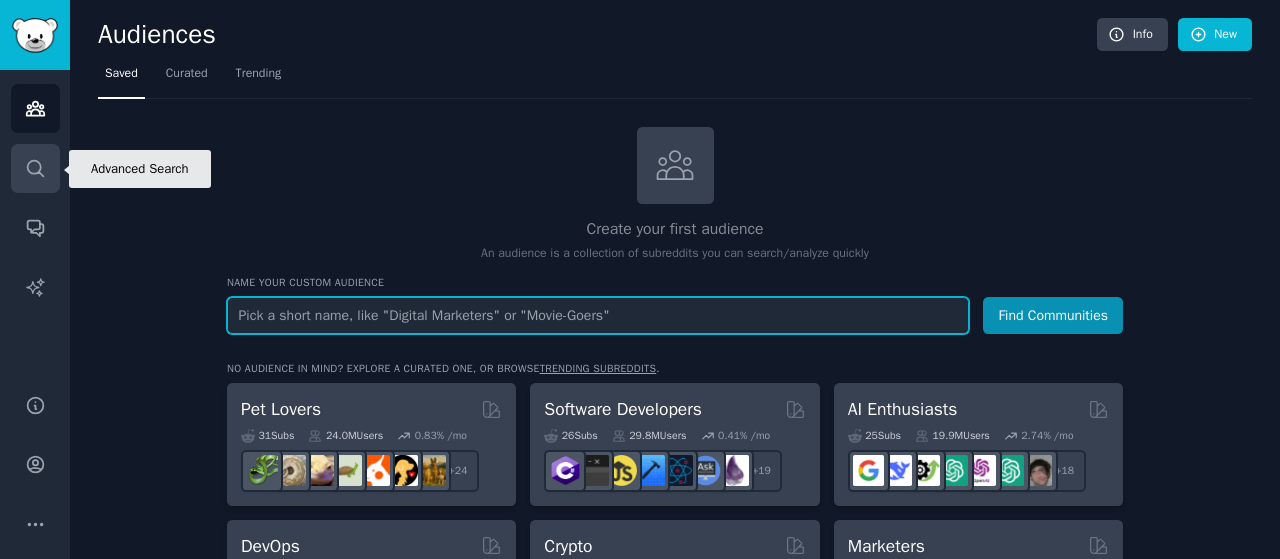 type 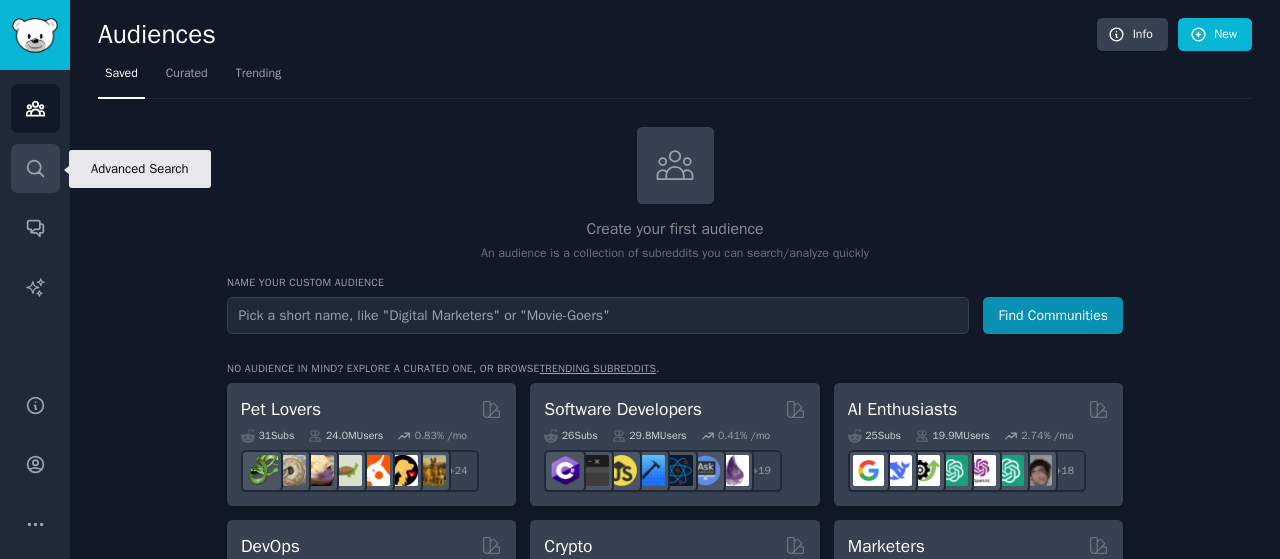 click 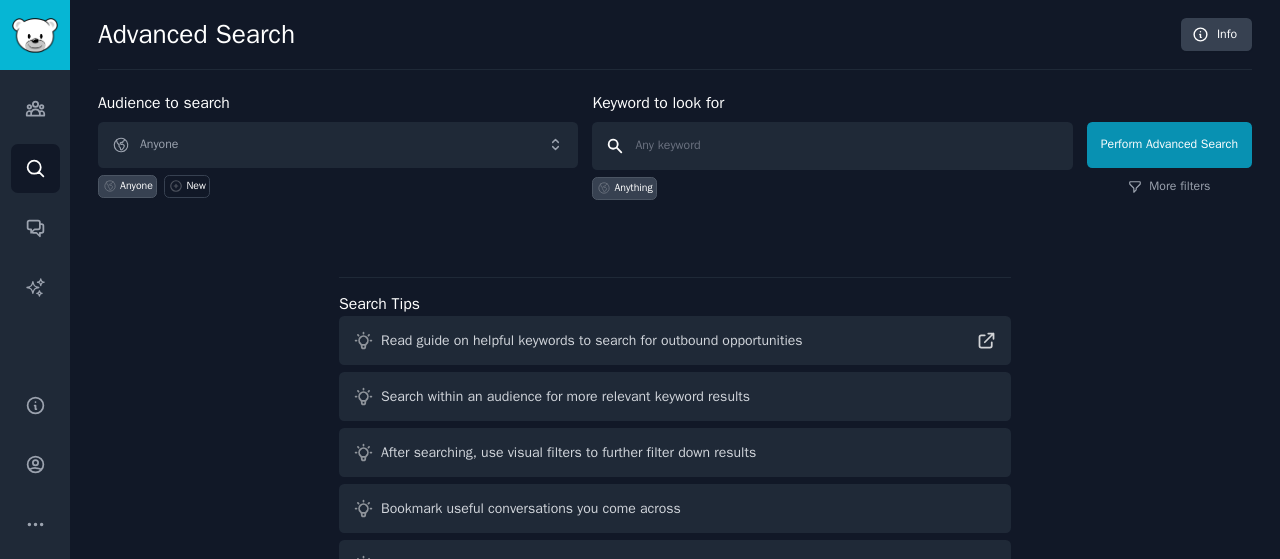 click at bounding box center [832, 146] 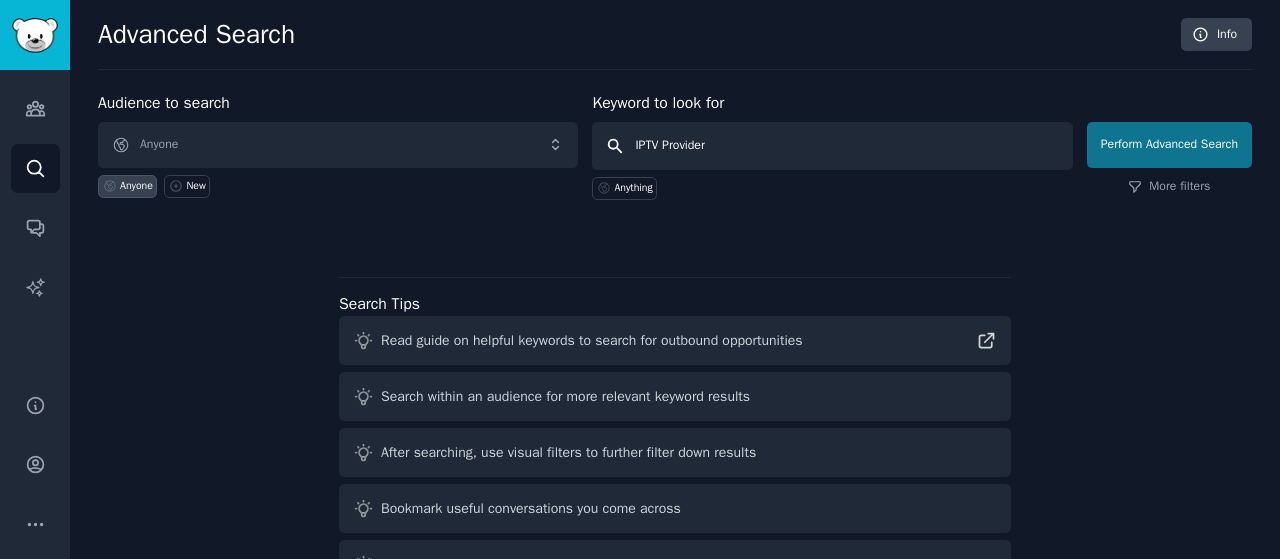 type on "IPTV Provider" 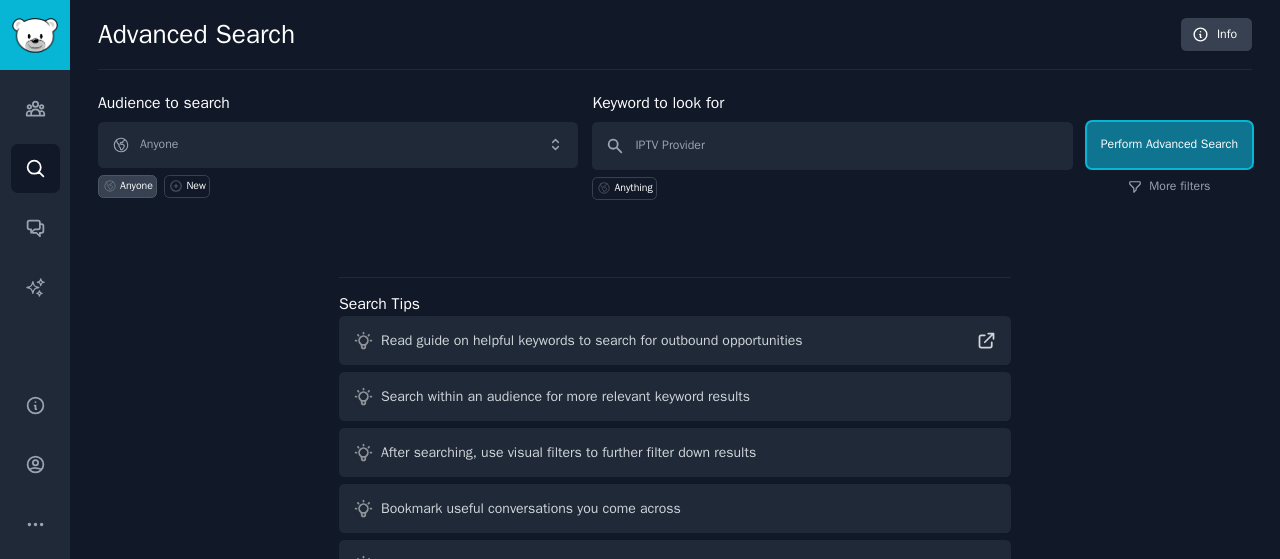 click on "Perform Advanced Search" at bounding box center (1169, 145) 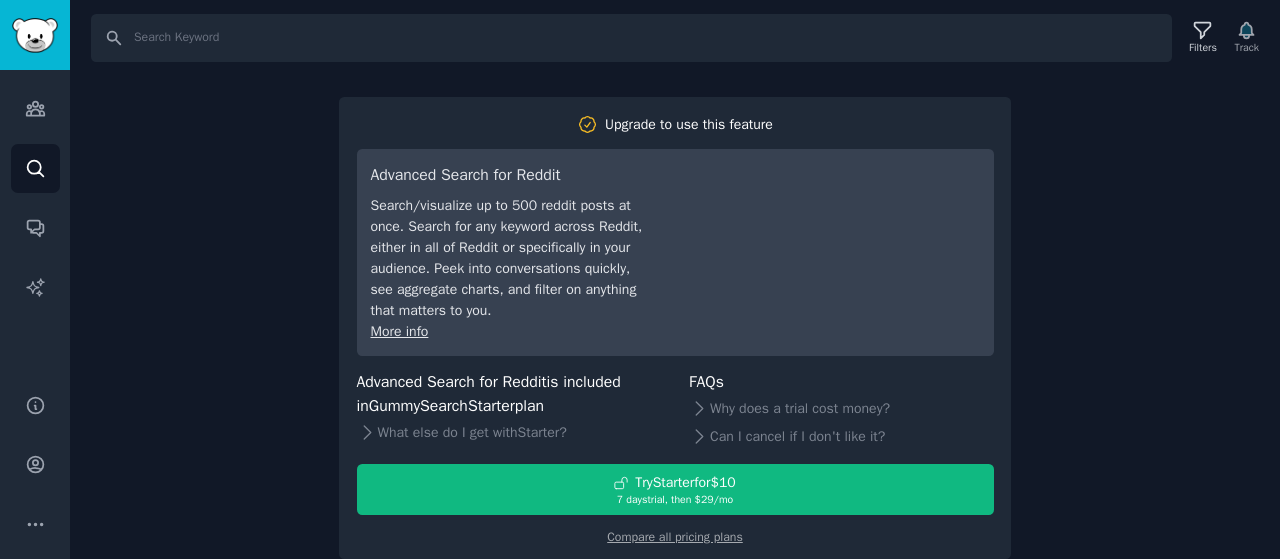 scroll, scrollTop: 3, scrollLeft: 0, axis: vertical 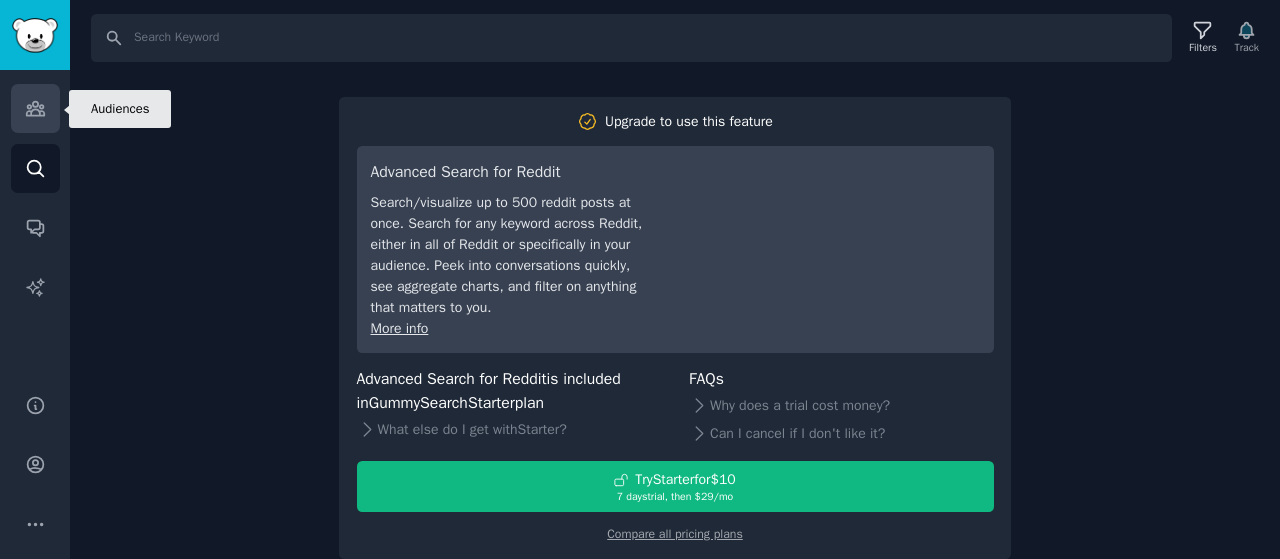 click on "Audiences" at bounding box center [35, 108] 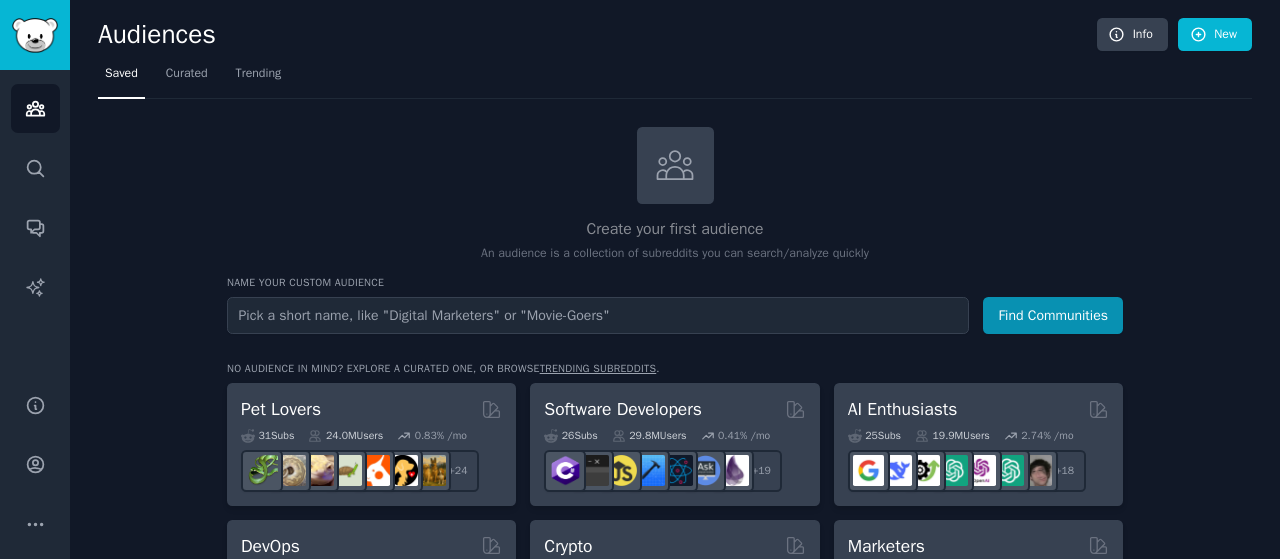 click at bounding box center (598, 315) 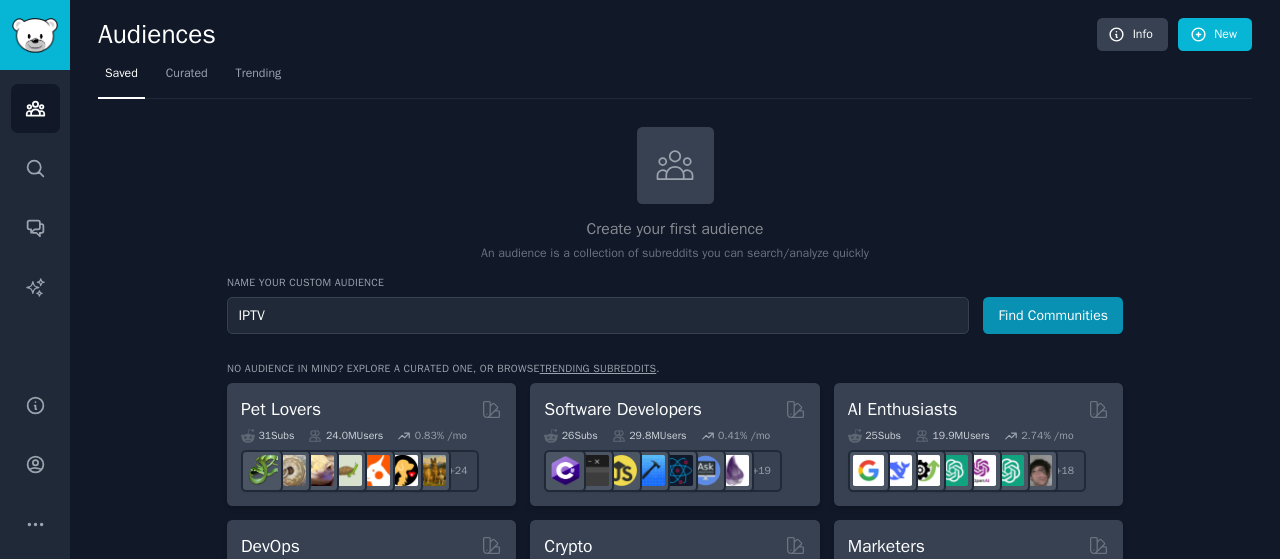 type on "IPTV" 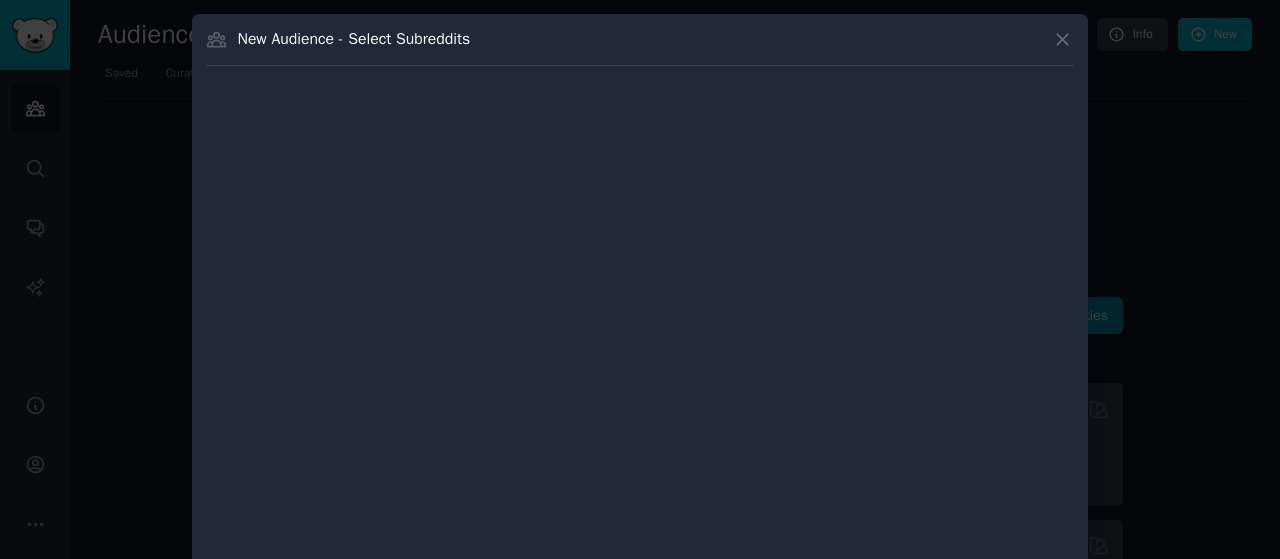 type 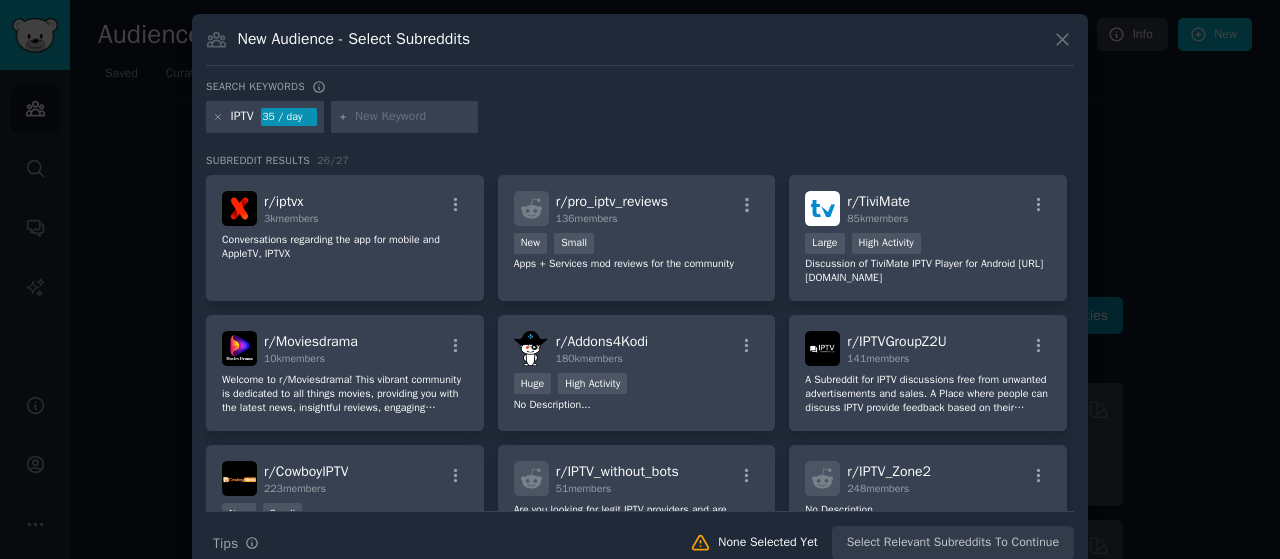 click at bounding box center (413, 117) 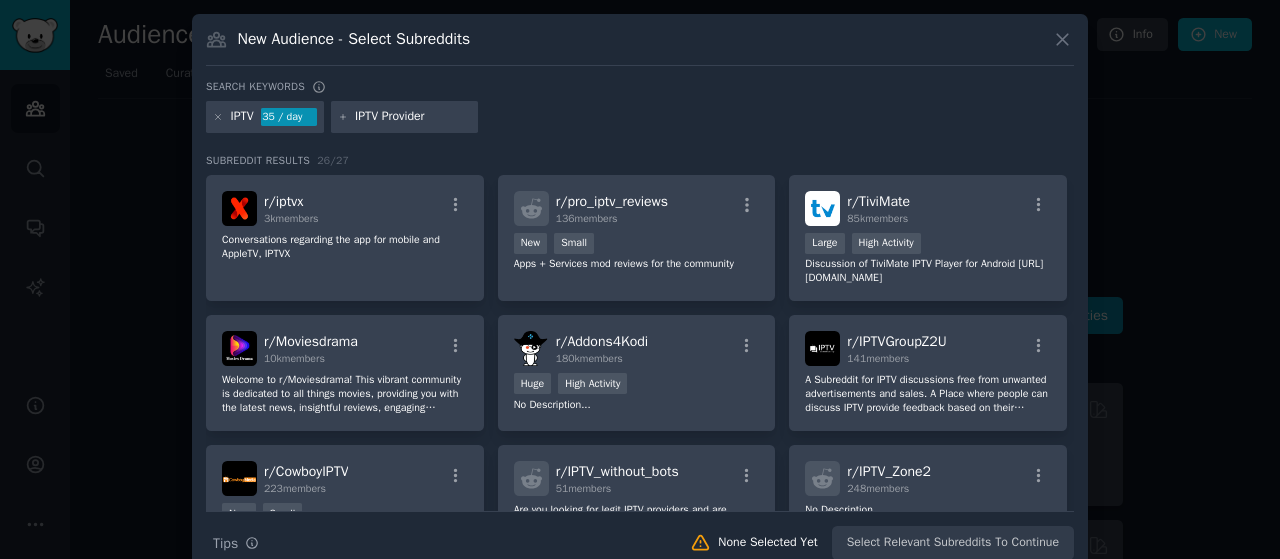 type 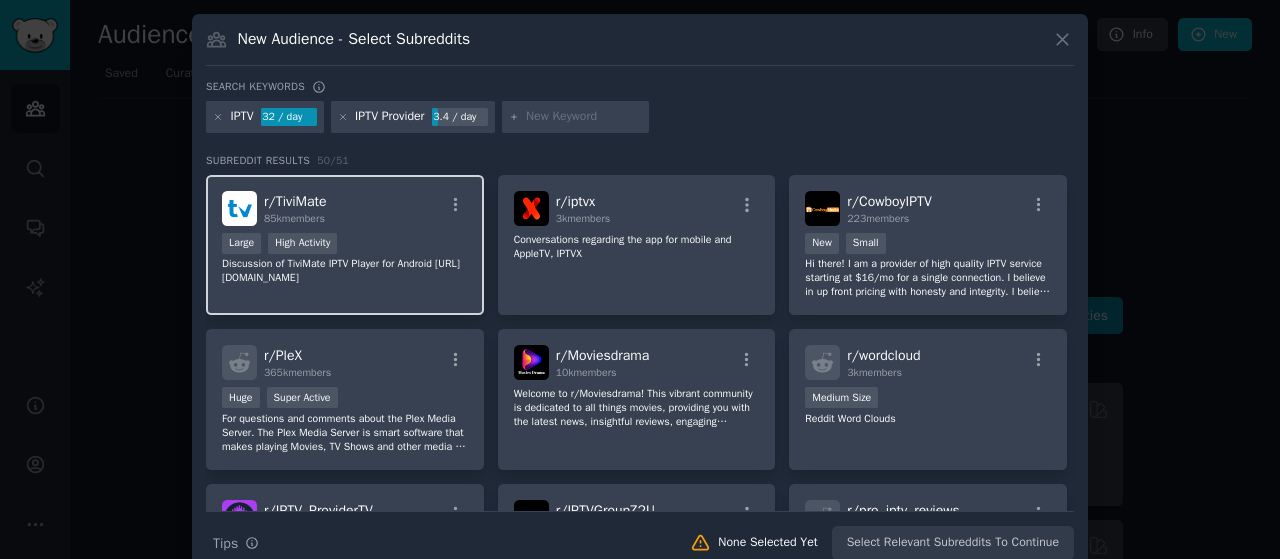 click on "r/ TiviMate 85k  members" at bounding box center (345, 208) 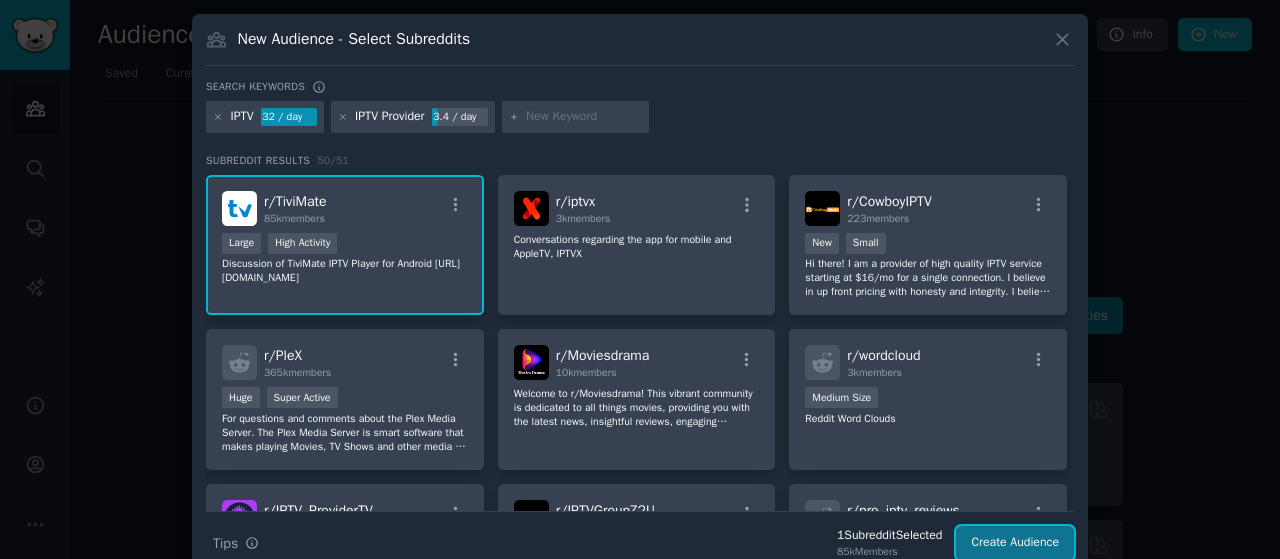click on "Create Audience" at bounding box center (1015, 543) 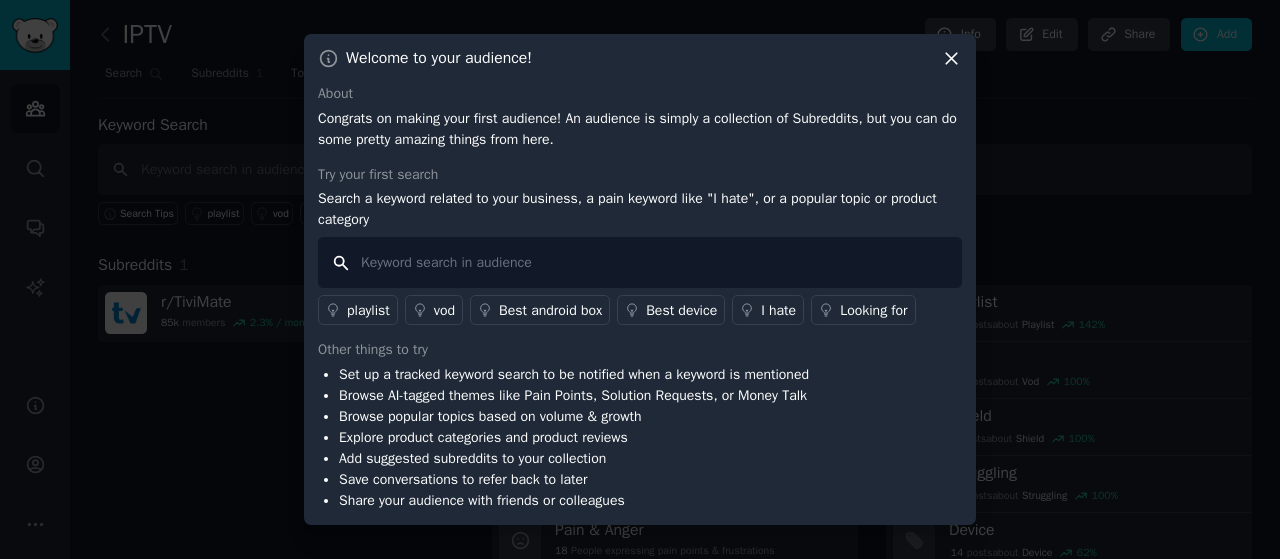 click at bounding box center (640, 262) 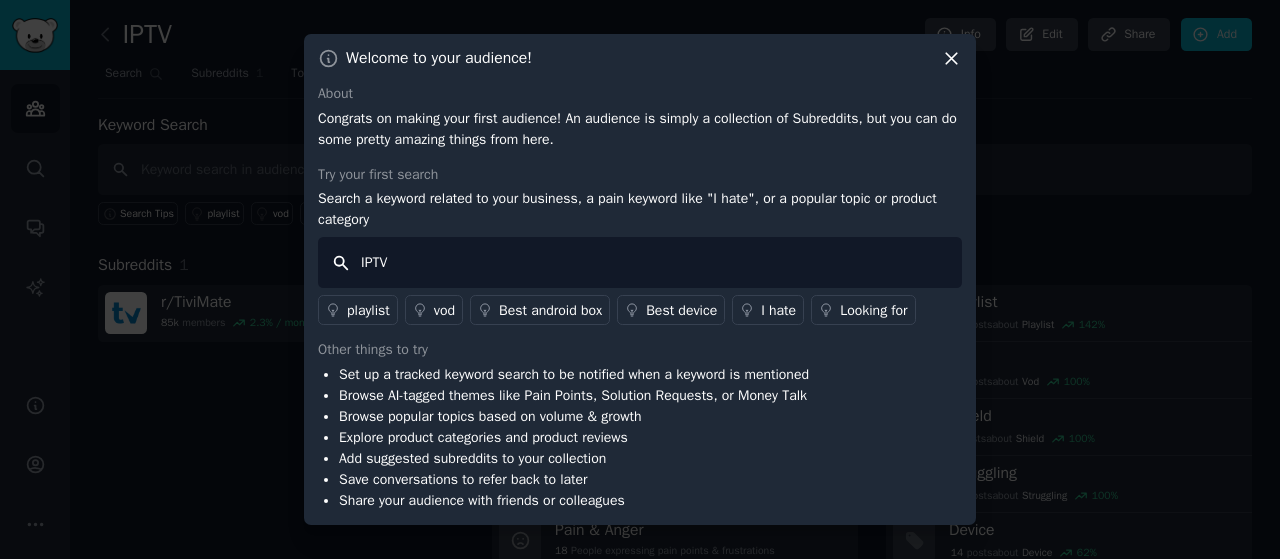 type on "IPTV" 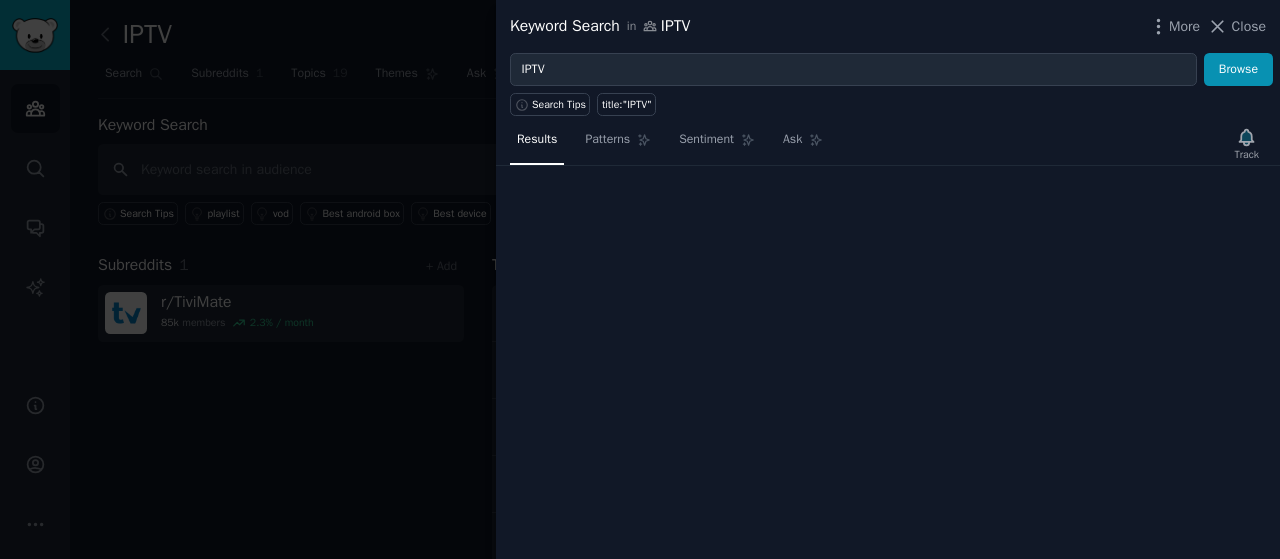 type 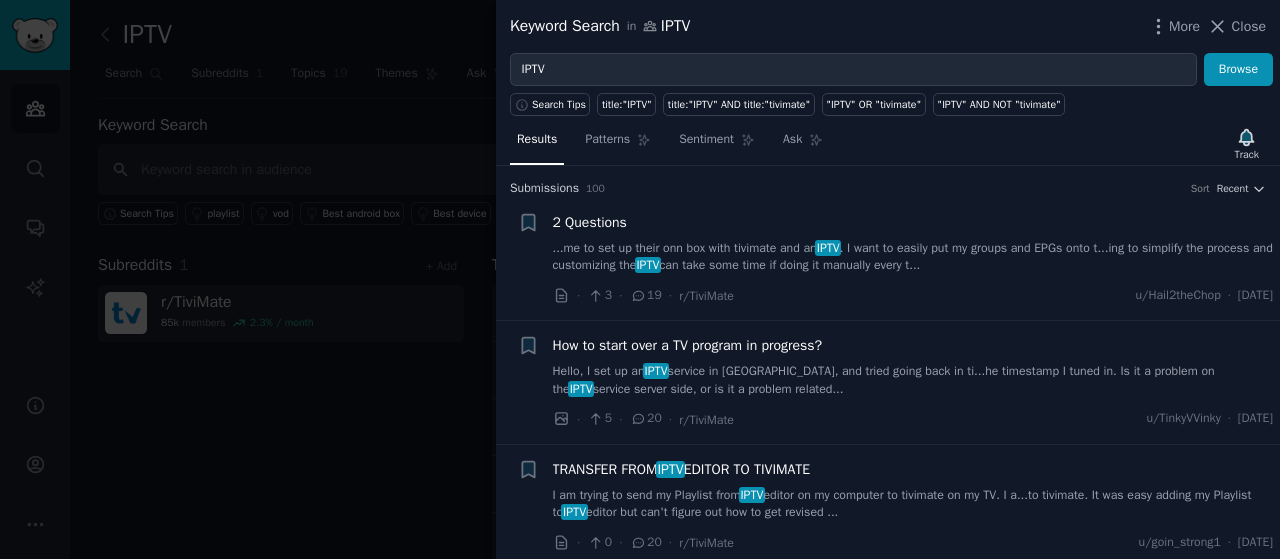 click on "How to start over a TV program in progress?" at bounding box center (688, 345) 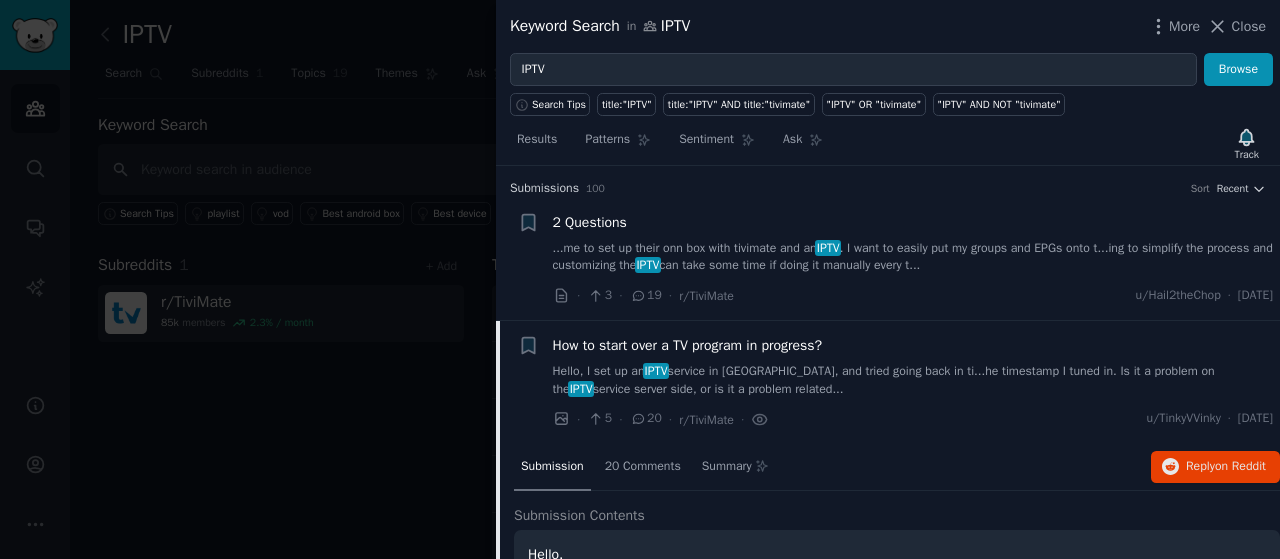 scroll, scrollTop: 154, scrollLeft: 0, axis: vertical 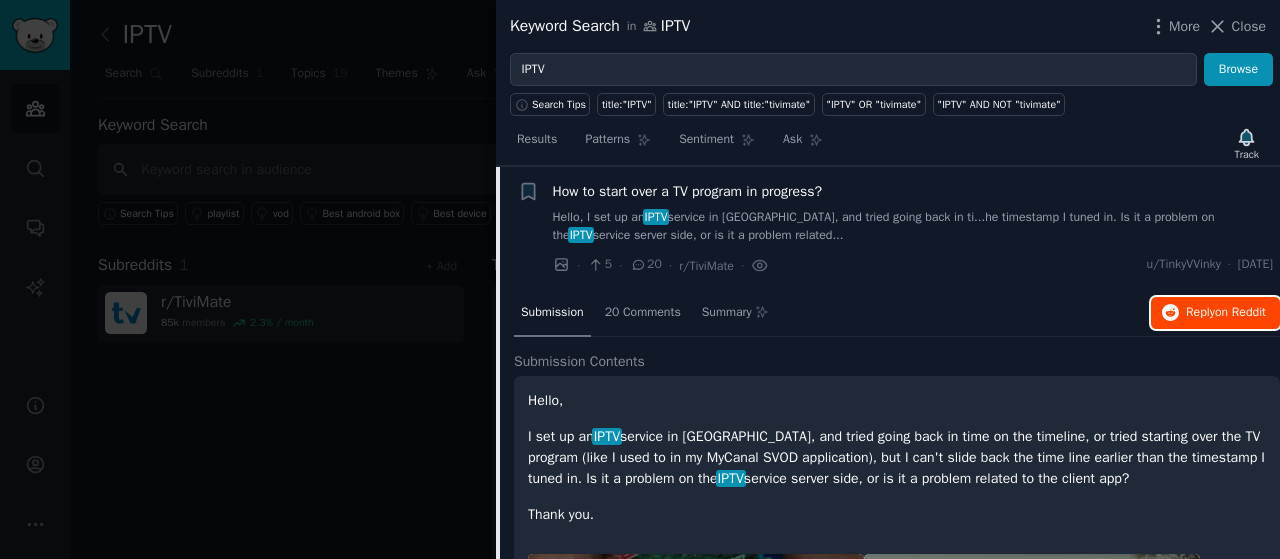 click on "on Reddit" at bounding box center [1240, 312] 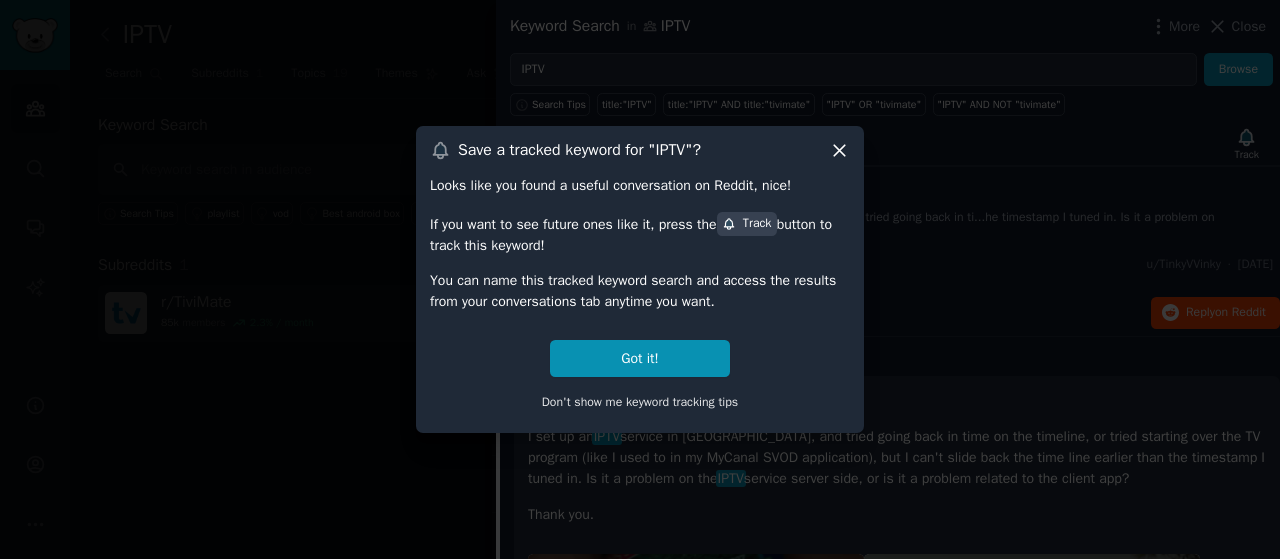 click 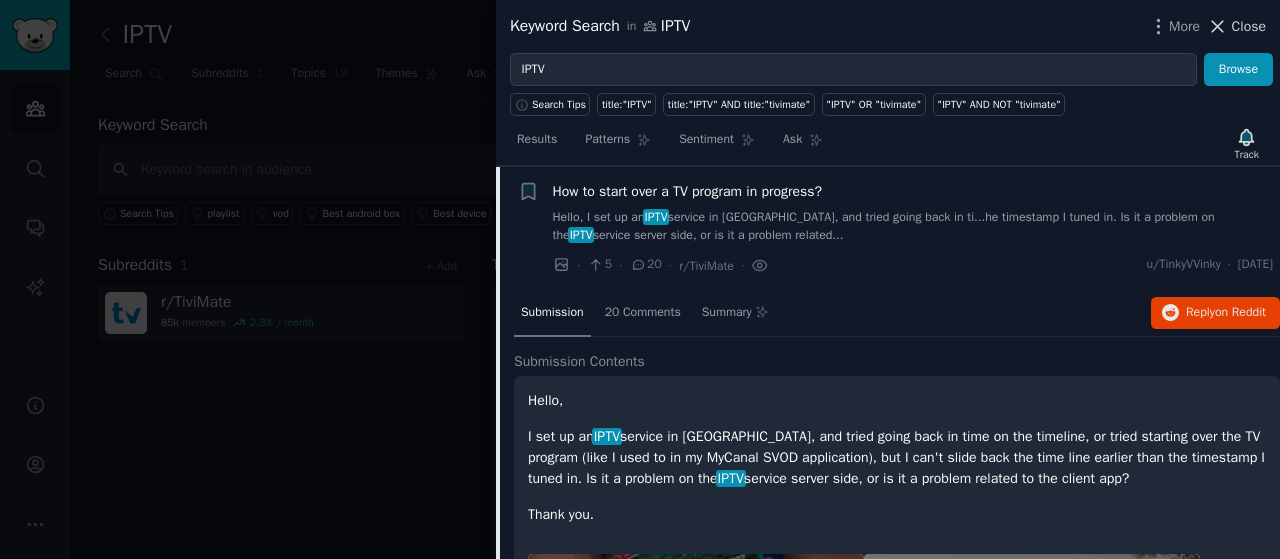 click 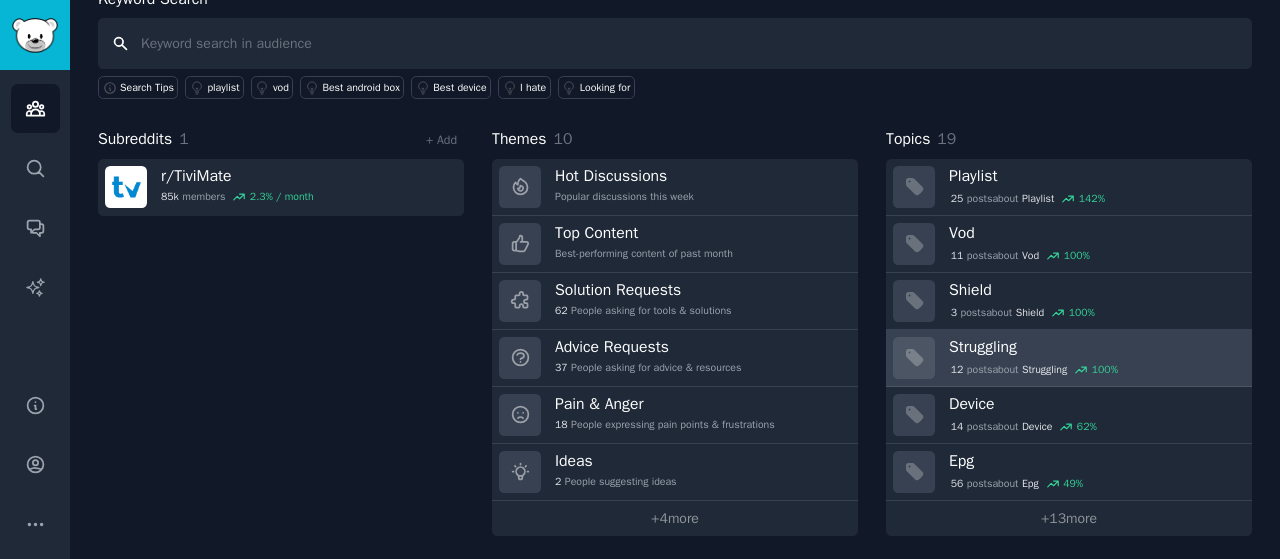 scroll, scrollTop: 0, scrollLeft: 0, axis: both 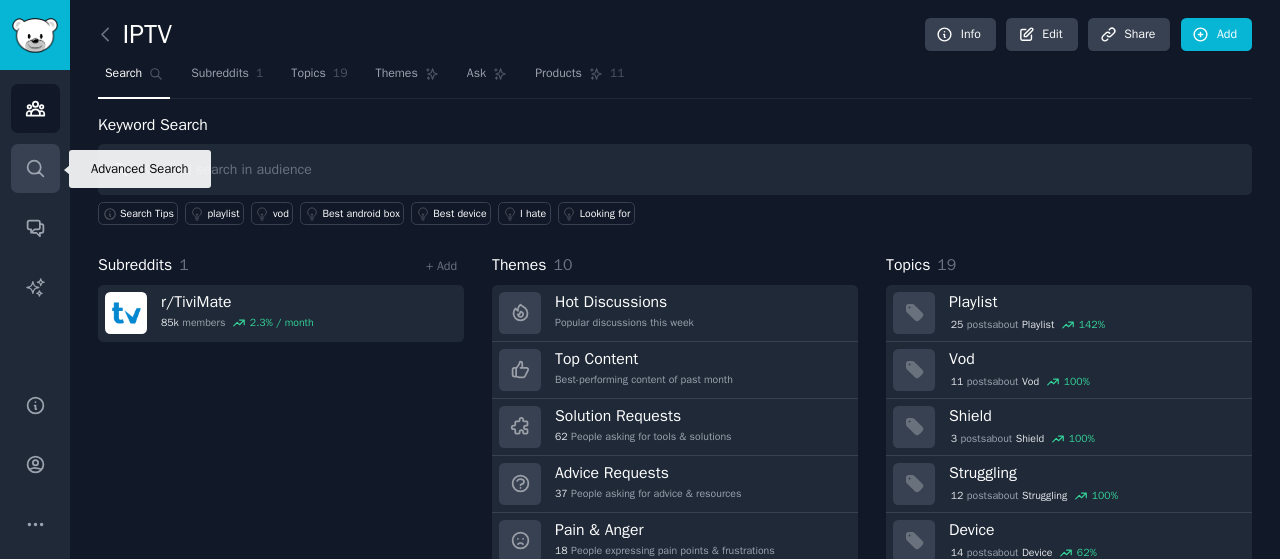 click 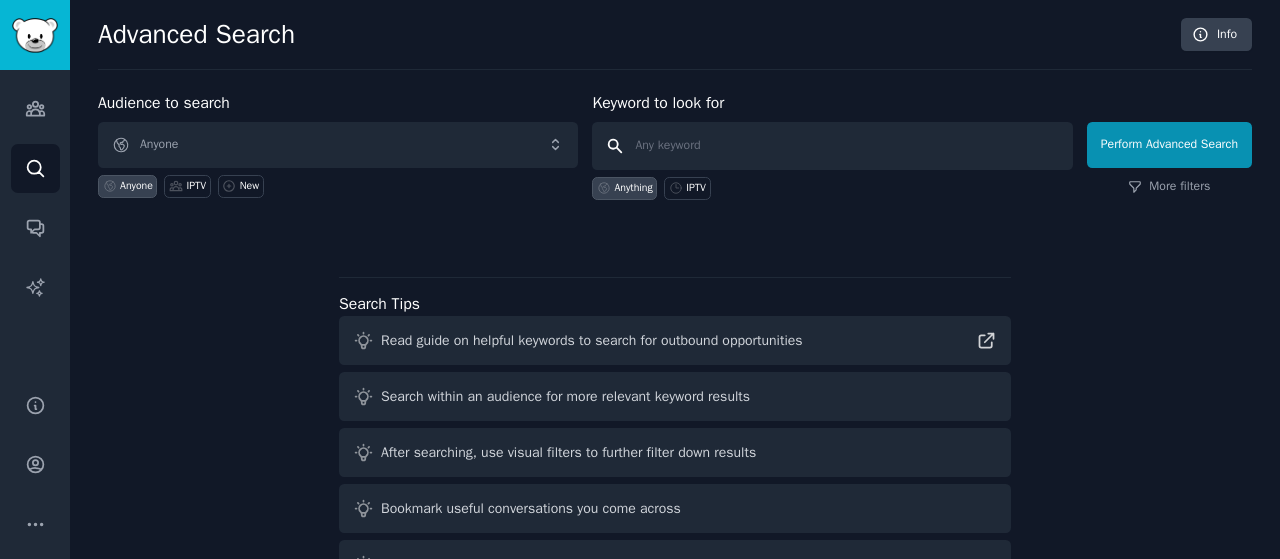 click at bounding box center [832, 146] 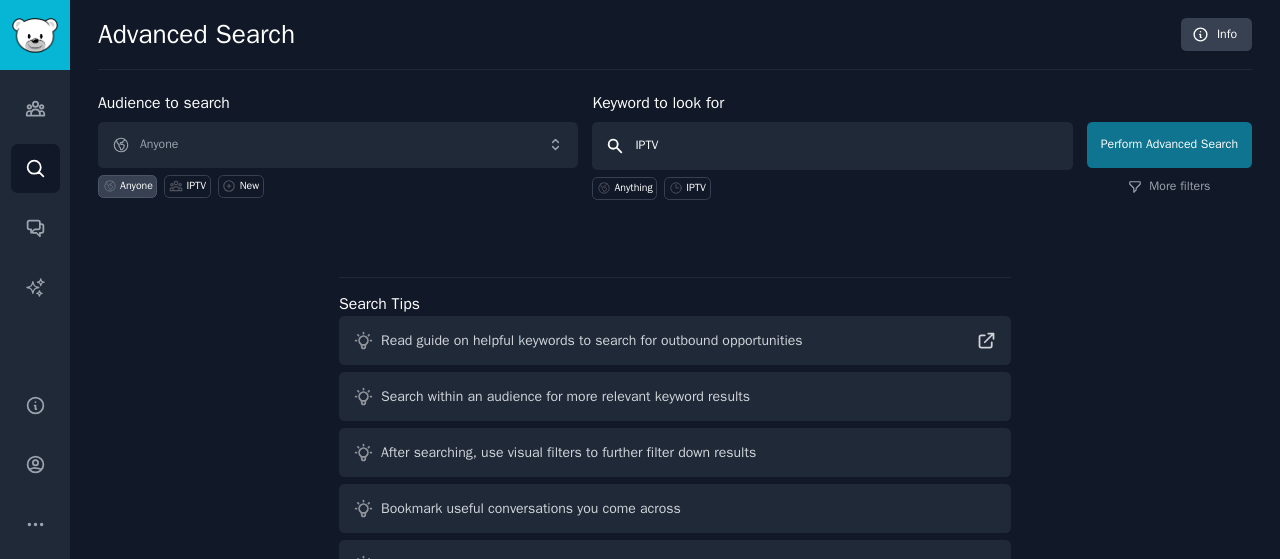 type on "IPTV" 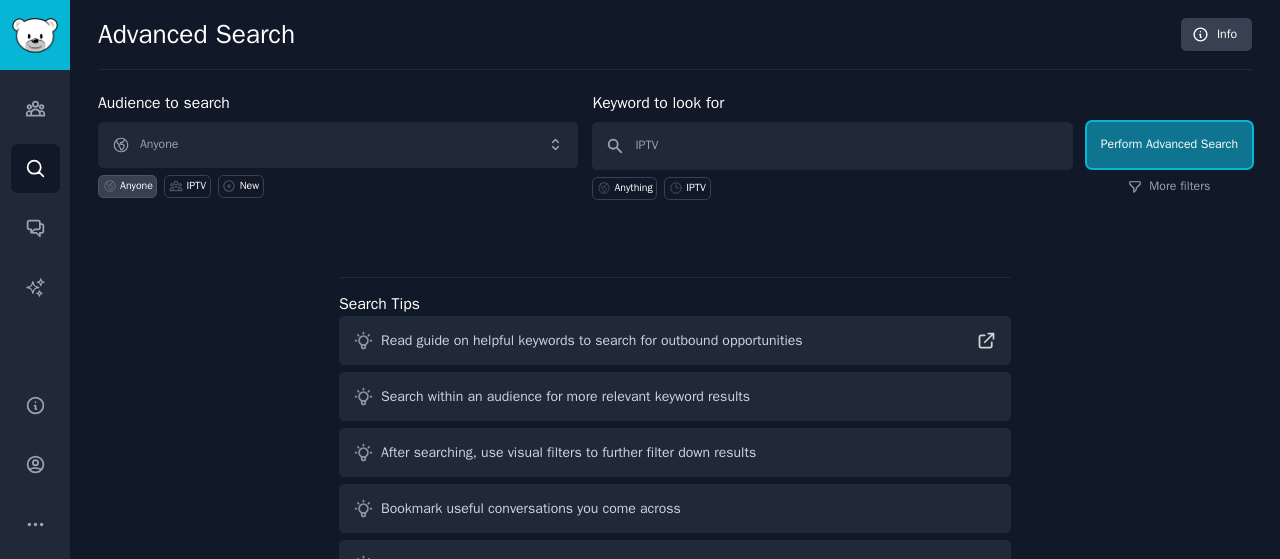 click on "Perform Advanced Search" at bounding box center [1169, 145] 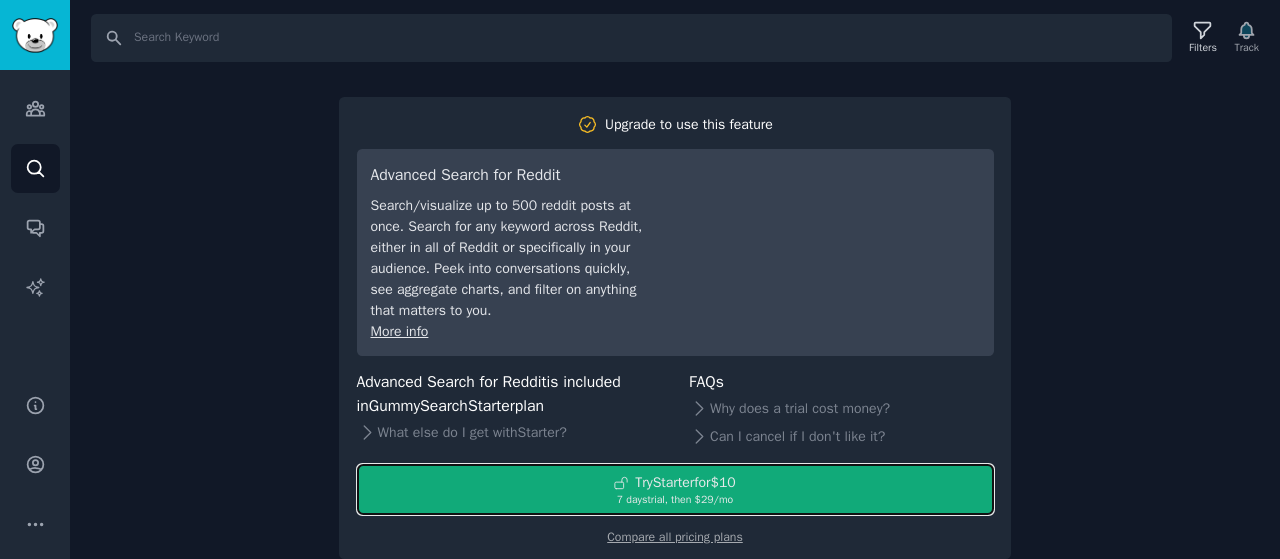 click on "Try  Starter  for  $10" at bounding box center [675, 482] 